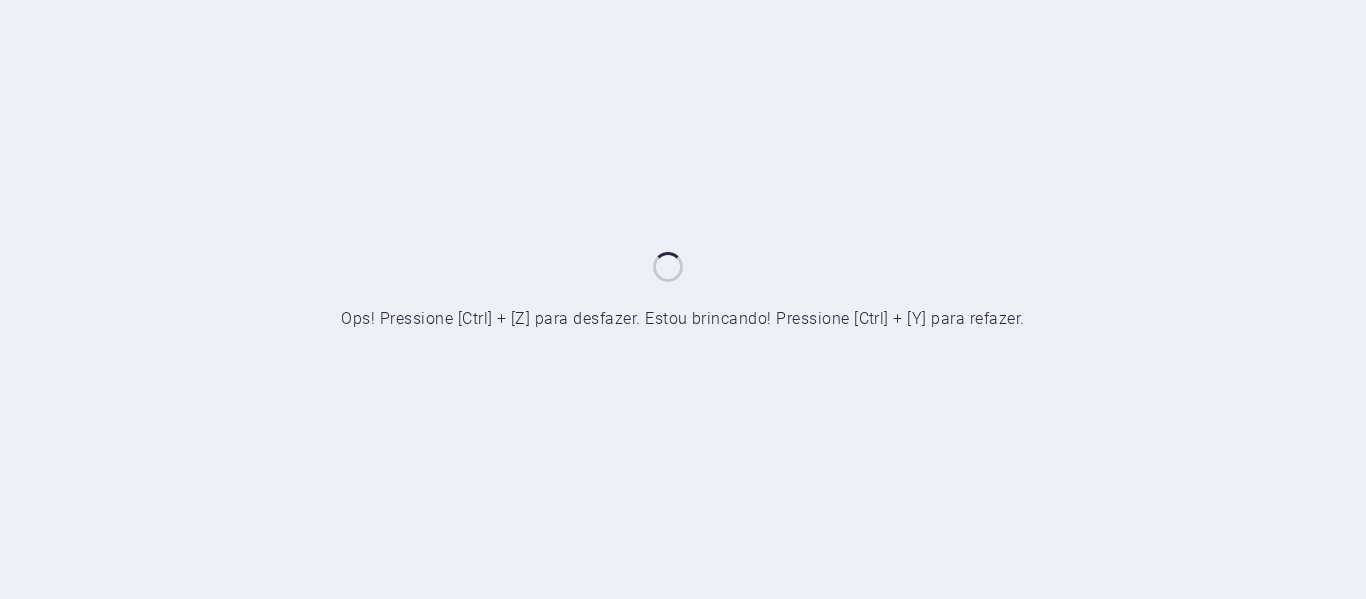scroll, scrollTop: 0, scrollLeft: 0, axis: both 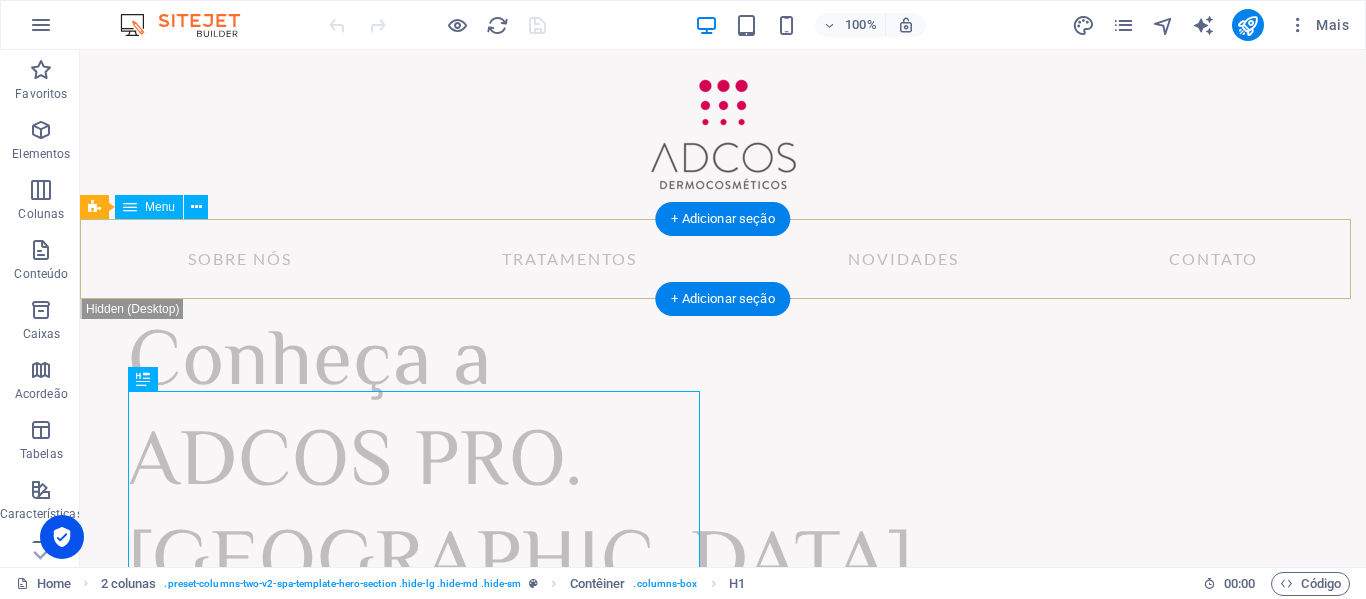 click on "Sobre nós Tratamentos Novidades Contato" at bounding box center (723, 259) 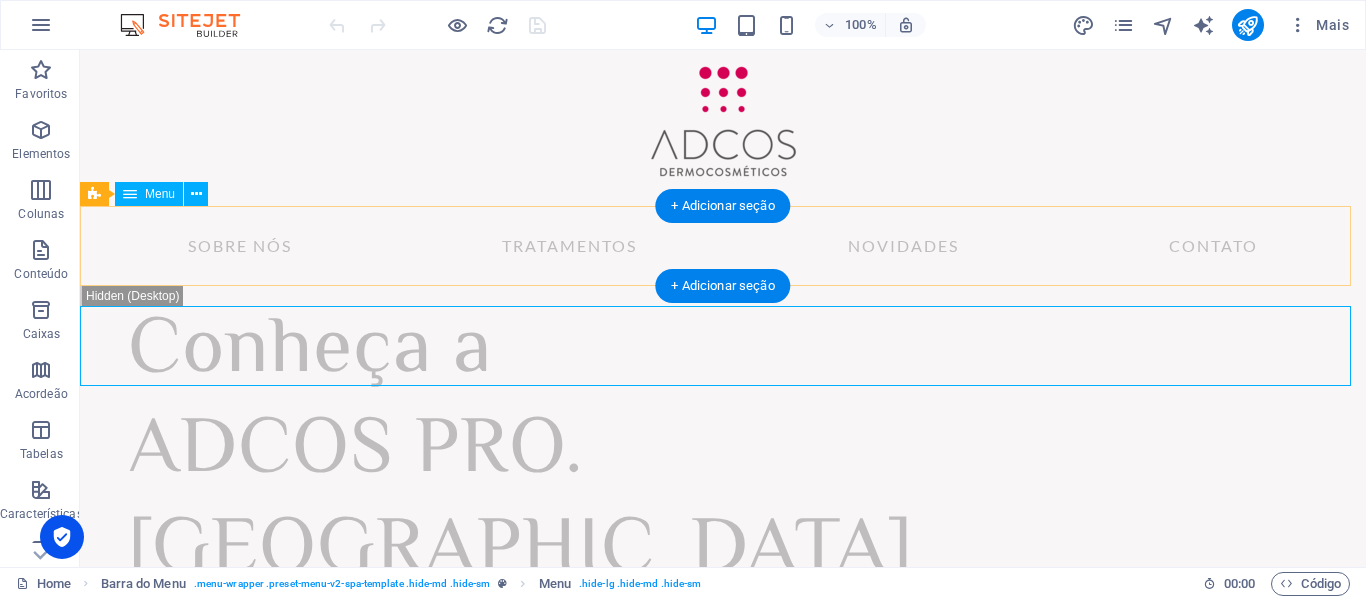 scroll, scrollTop: 0, scrollLeft: 0, axis: both 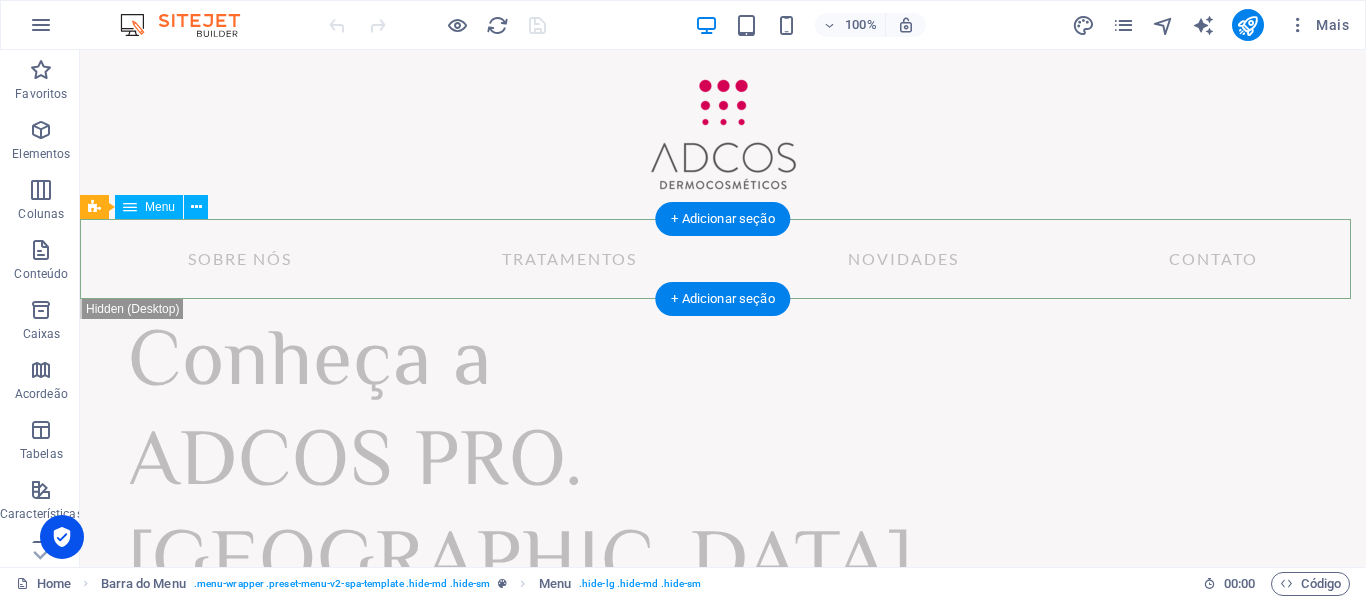click on "Sobre nós Tratamentos Novidades Contato" at bounding box center [723, 259] 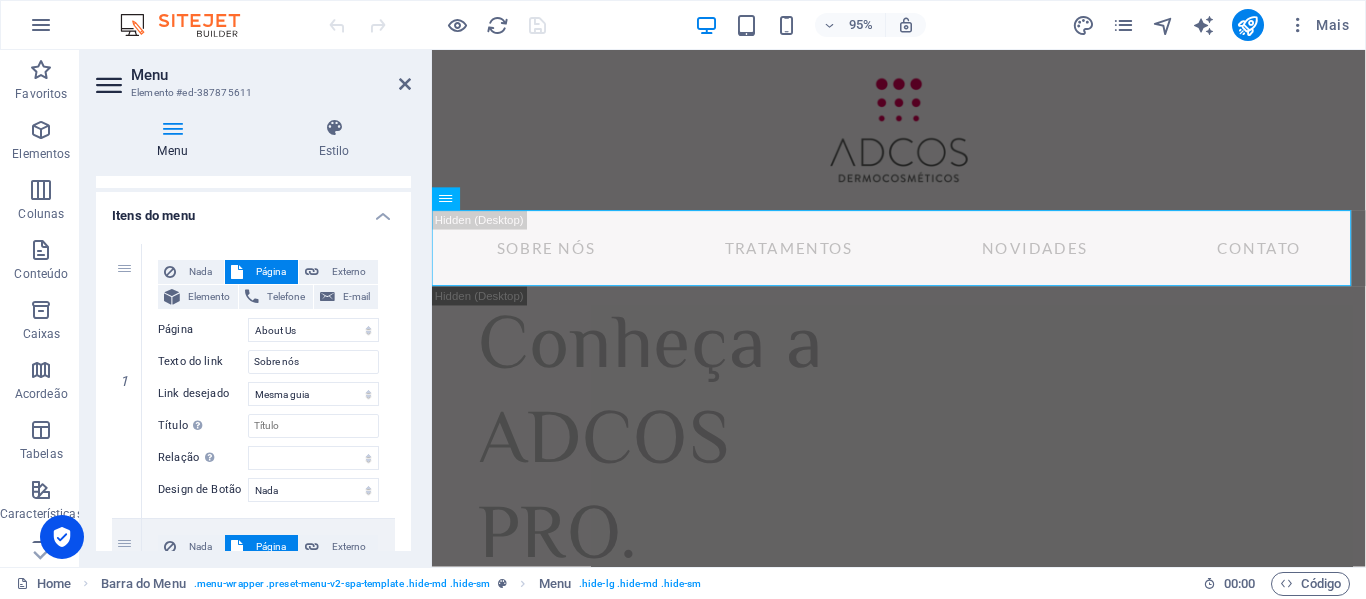 scroll, scrollTop: 182, scrollLeft: 0, axis: vertical 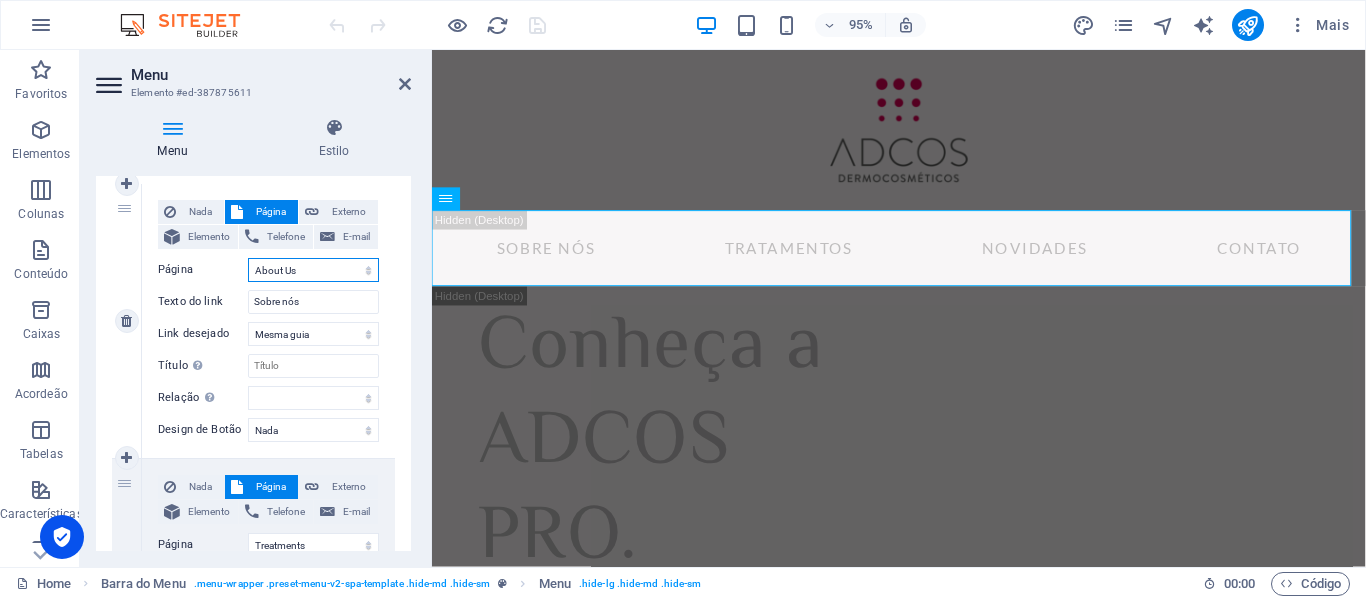 click on "Home About Us Treatments News Contact Legal Notice Privacy" at bounding box center [313, 270] 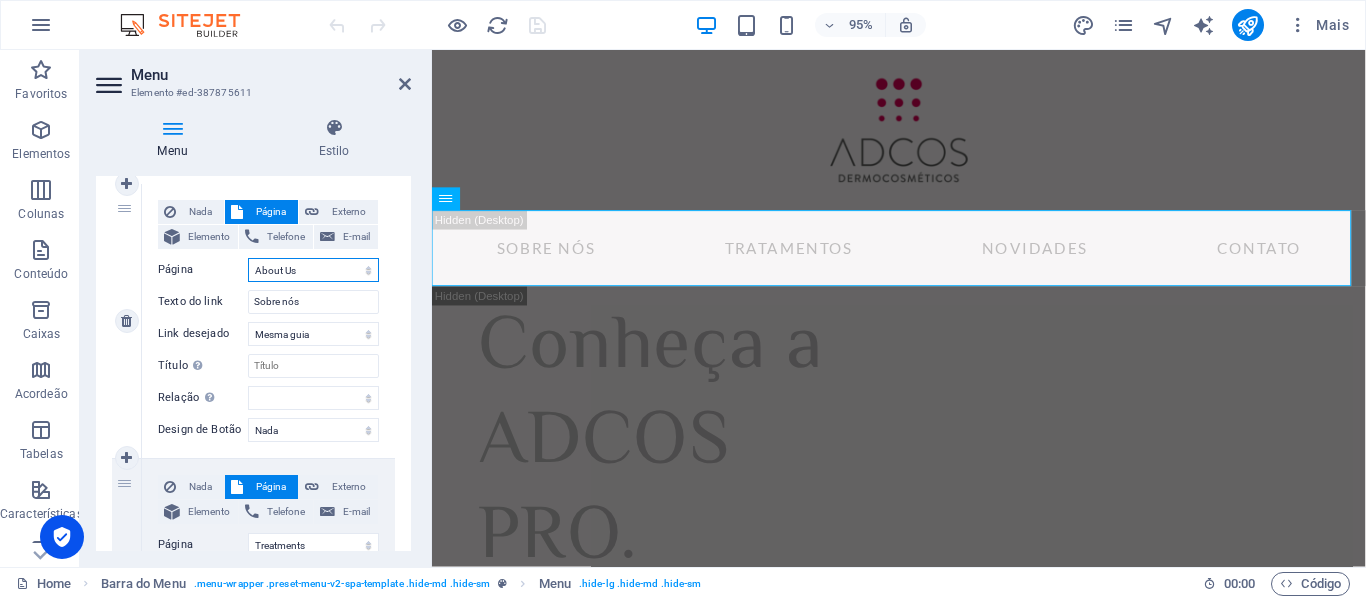 click on "Home About Us Treatments News Contact Legal Notice Privacy" at bounding box center [313, 270] 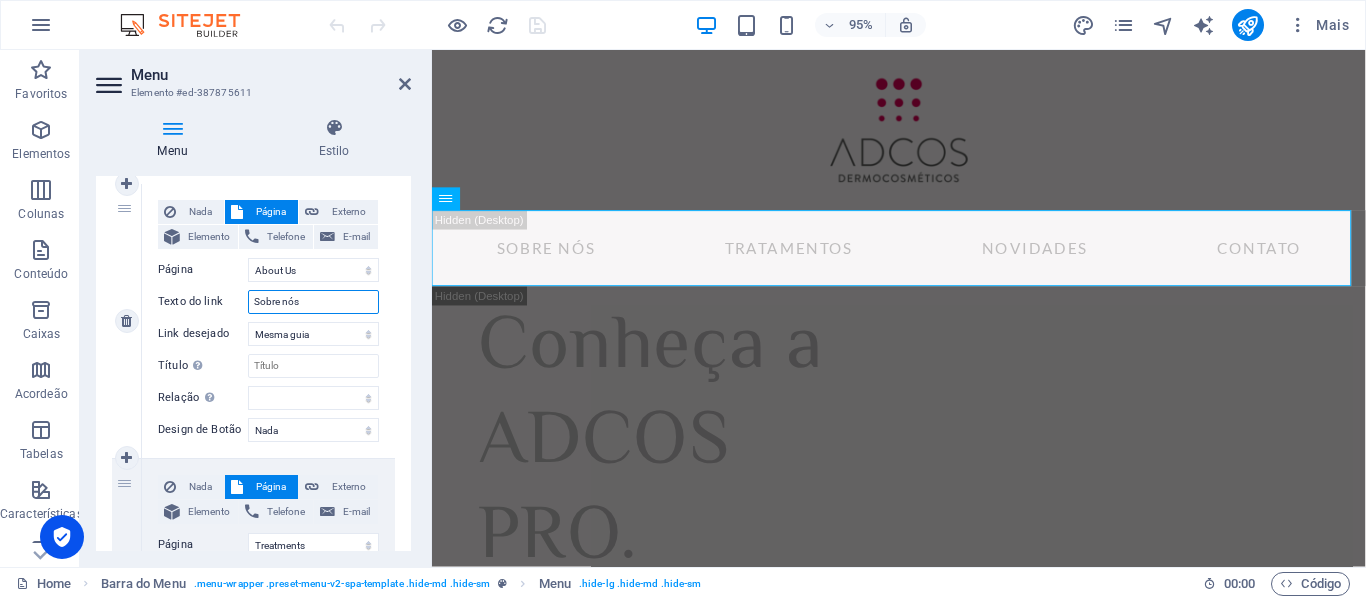 click on "Sobre nós" at bounding box center [313, 302] 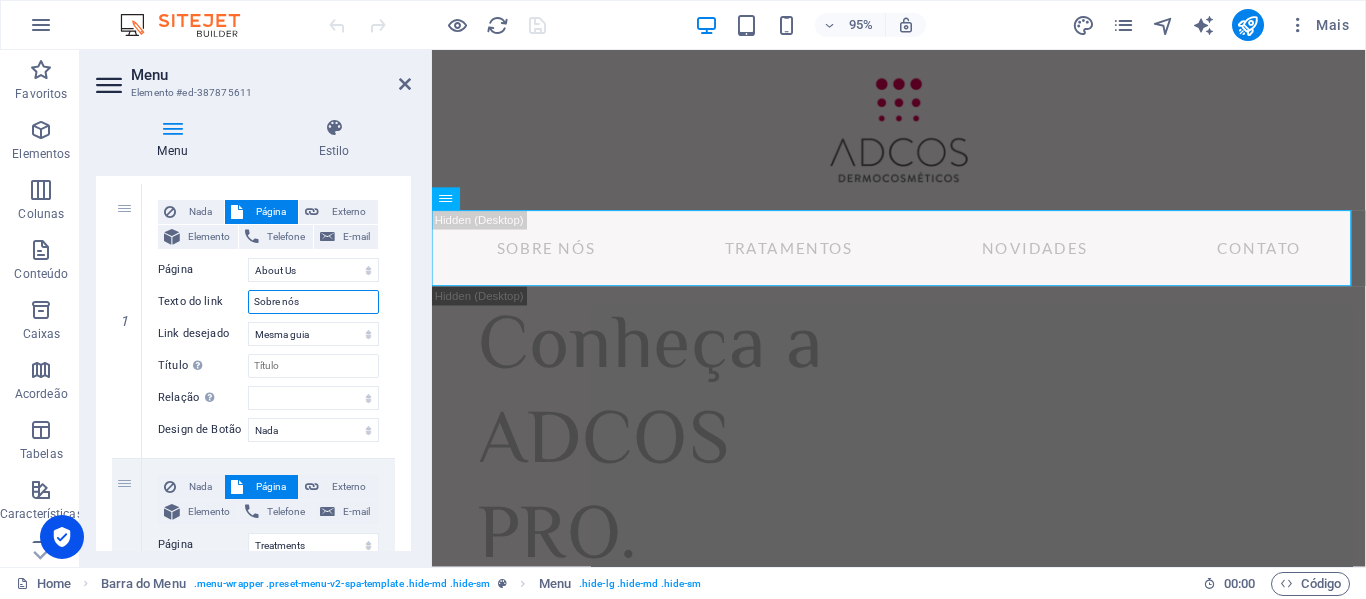 type on "Sobre ns" 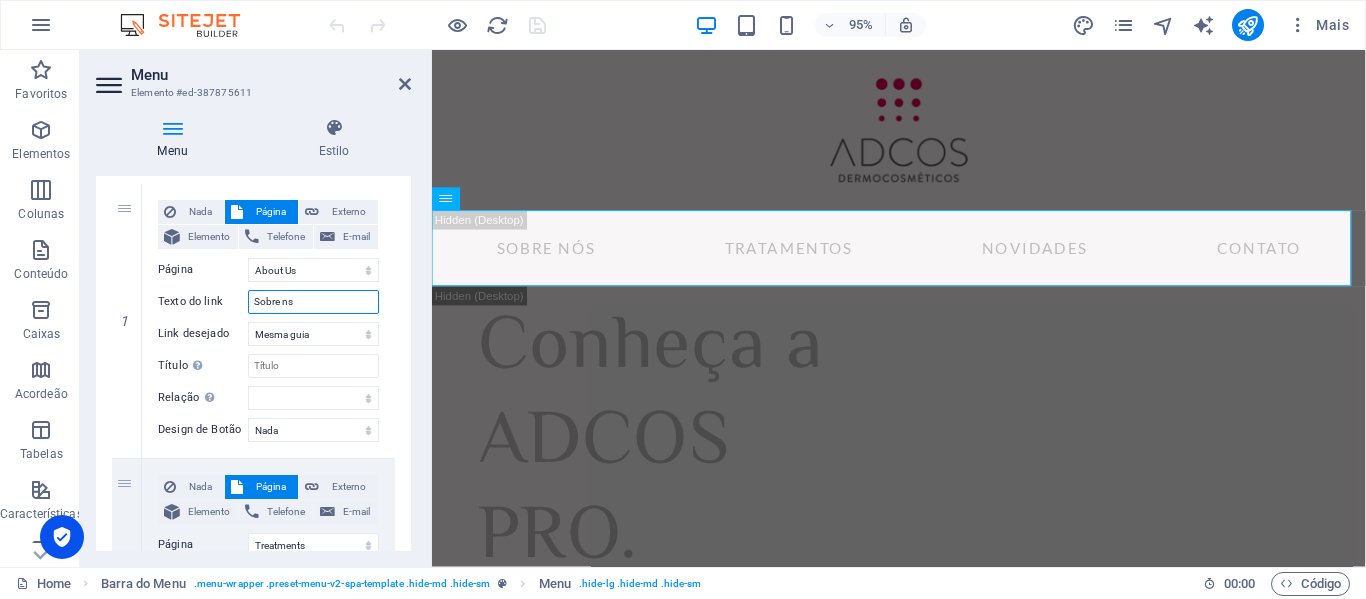 select 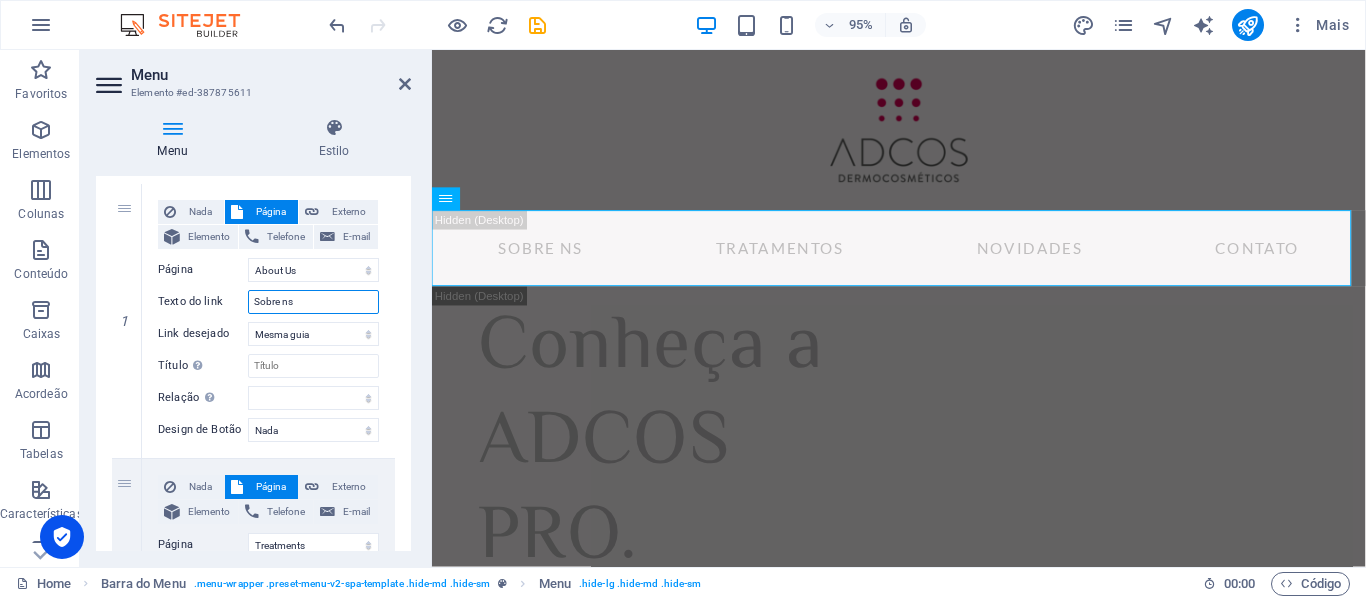 type on "Sobre nos" 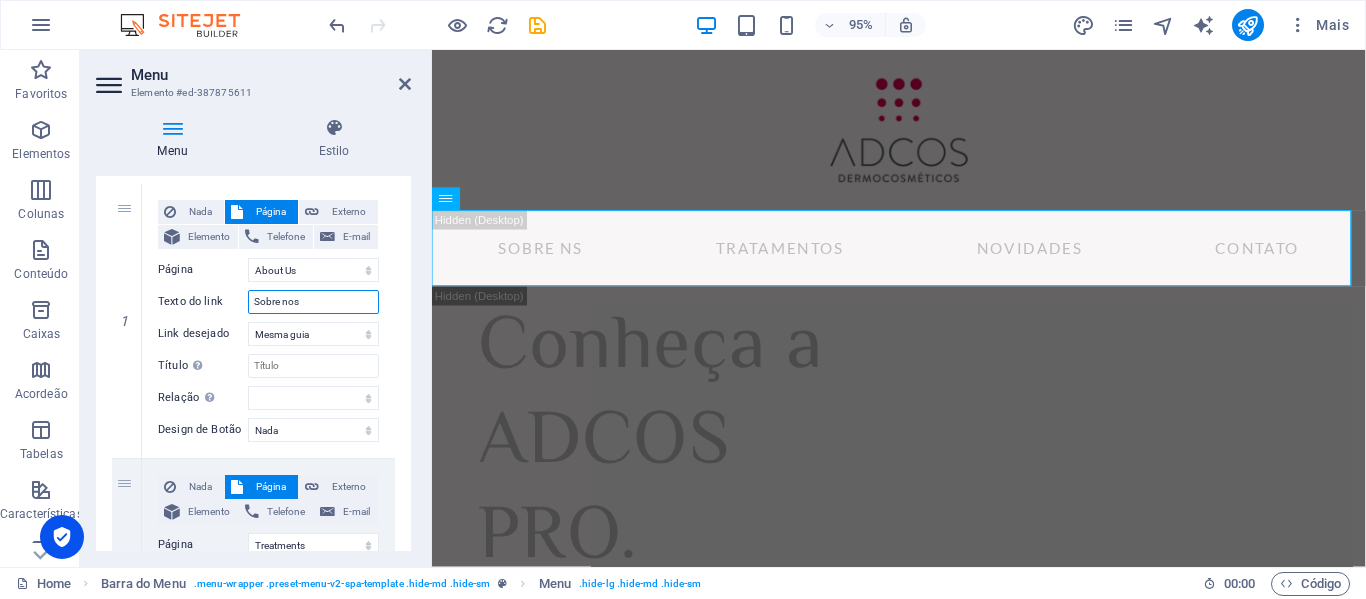 select 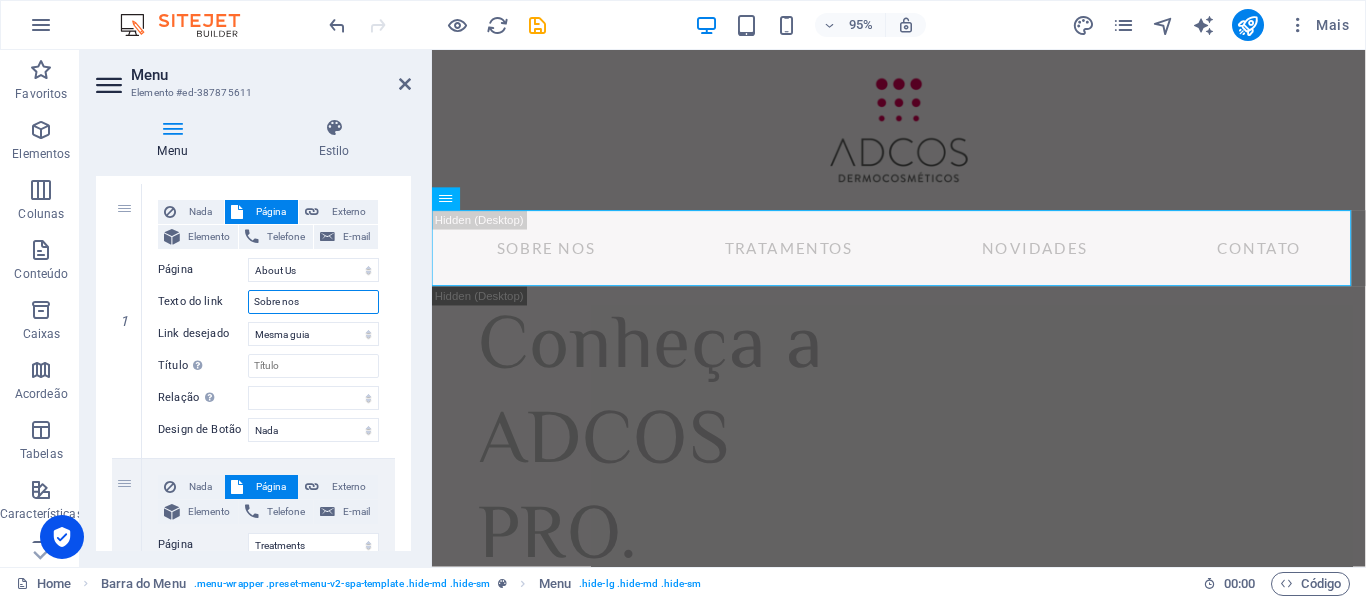 type on "Sobrenos" 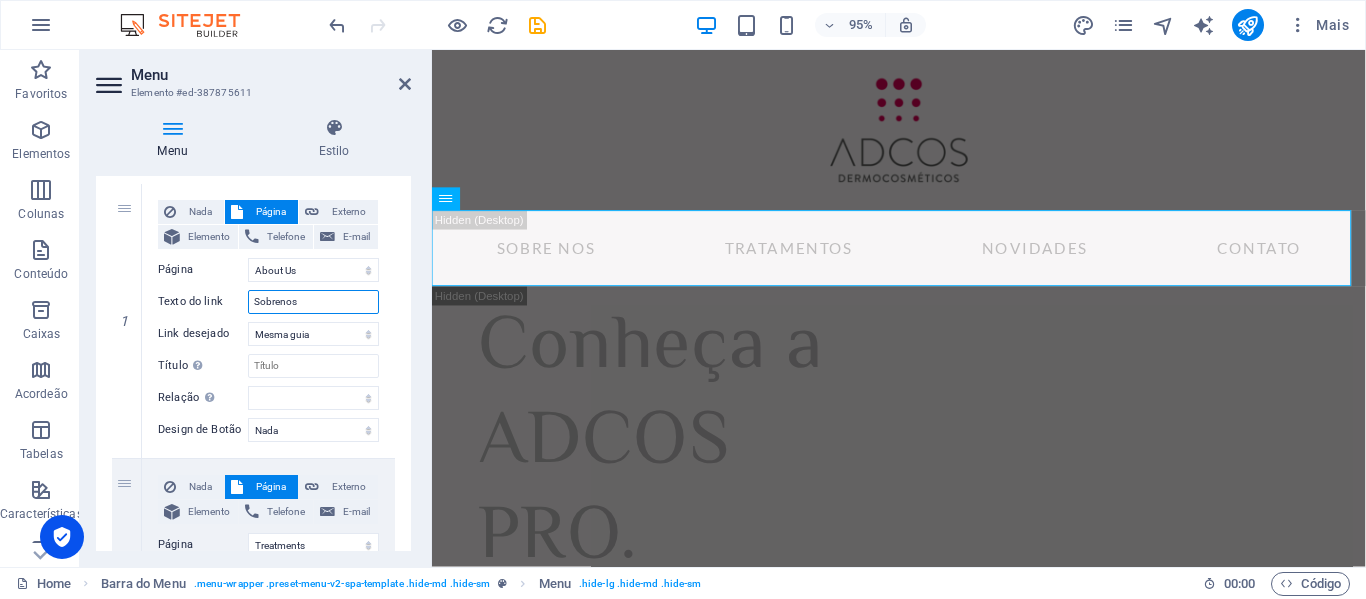 select 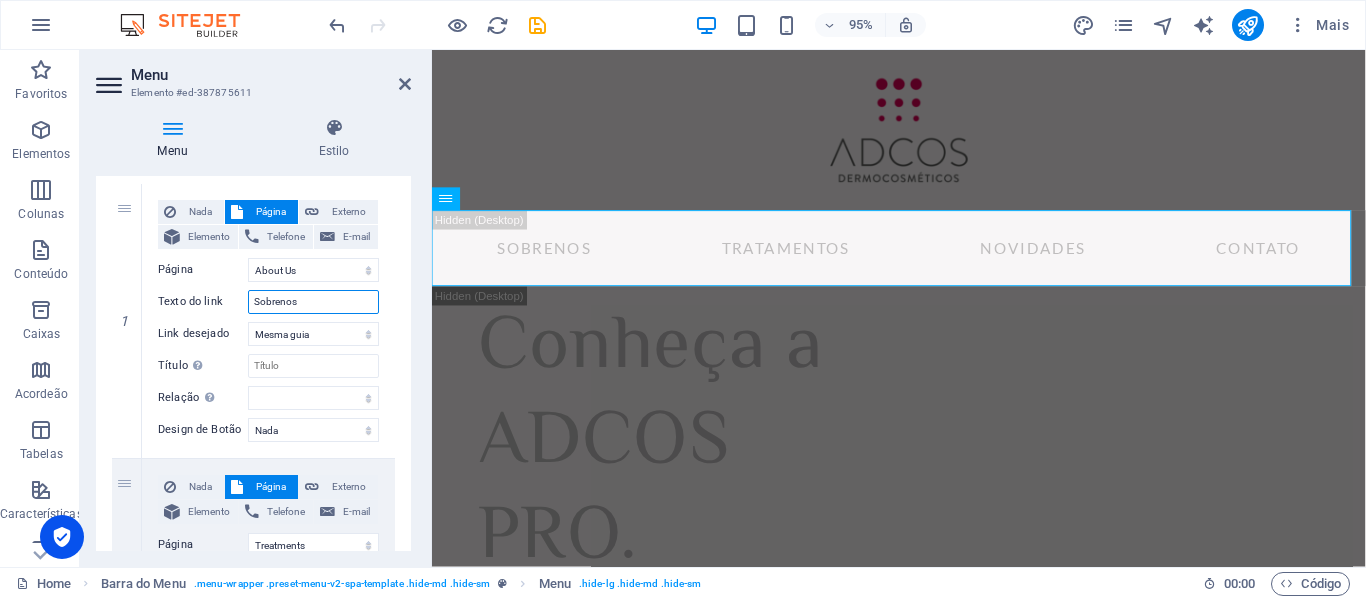 type on "Sobre_nos" 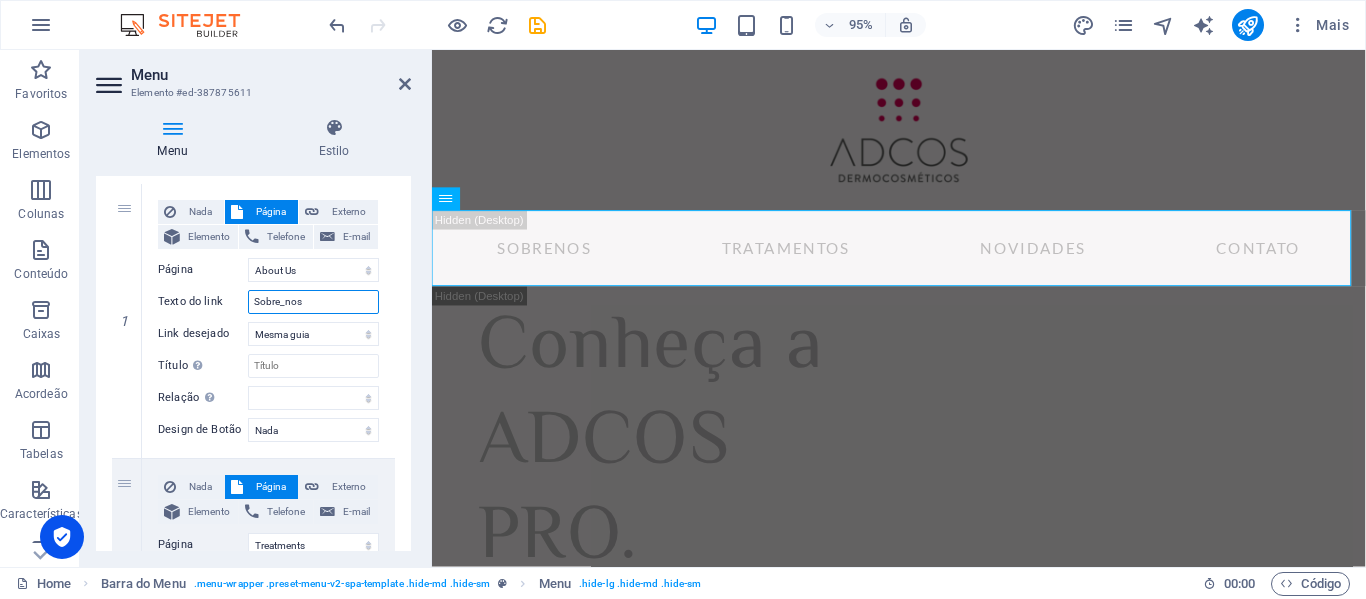select 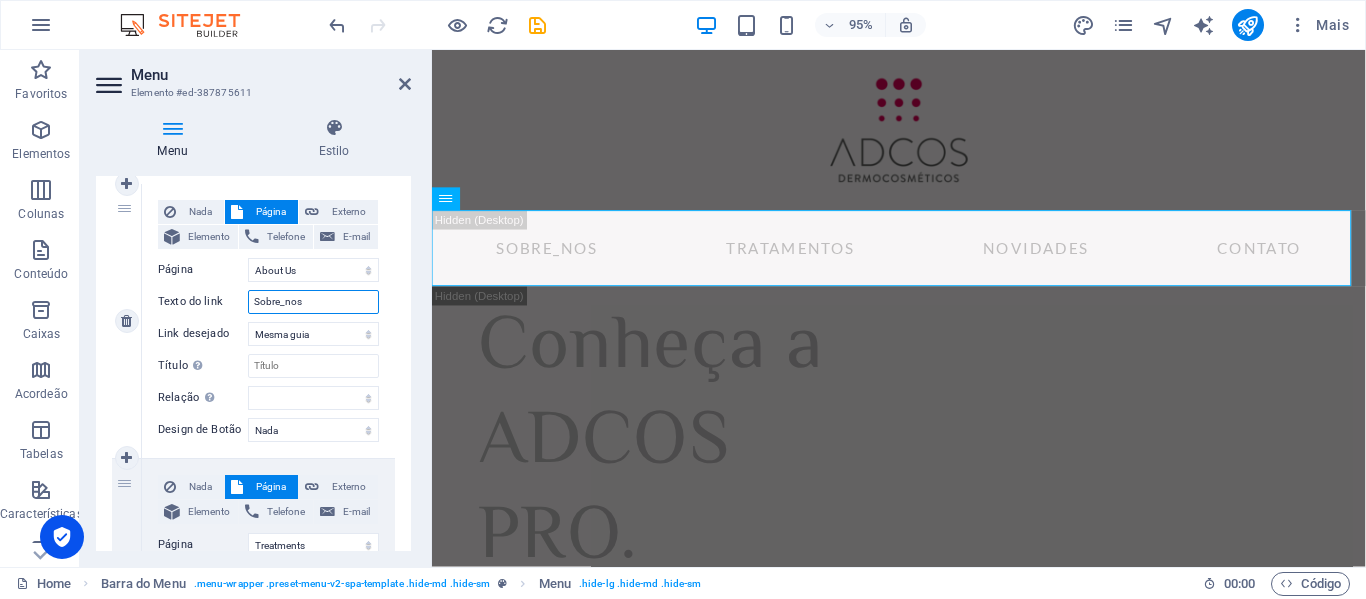click on "Sobre_nos" at bounding box center (313, 302) 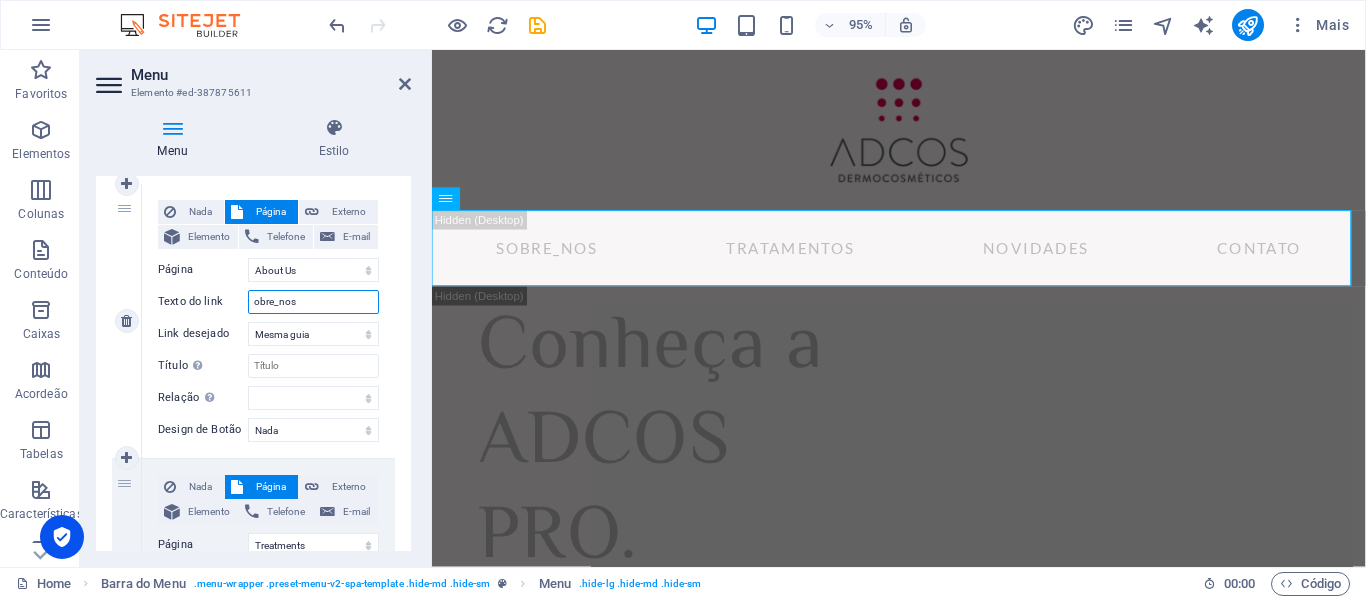 type on "sobre_nos" 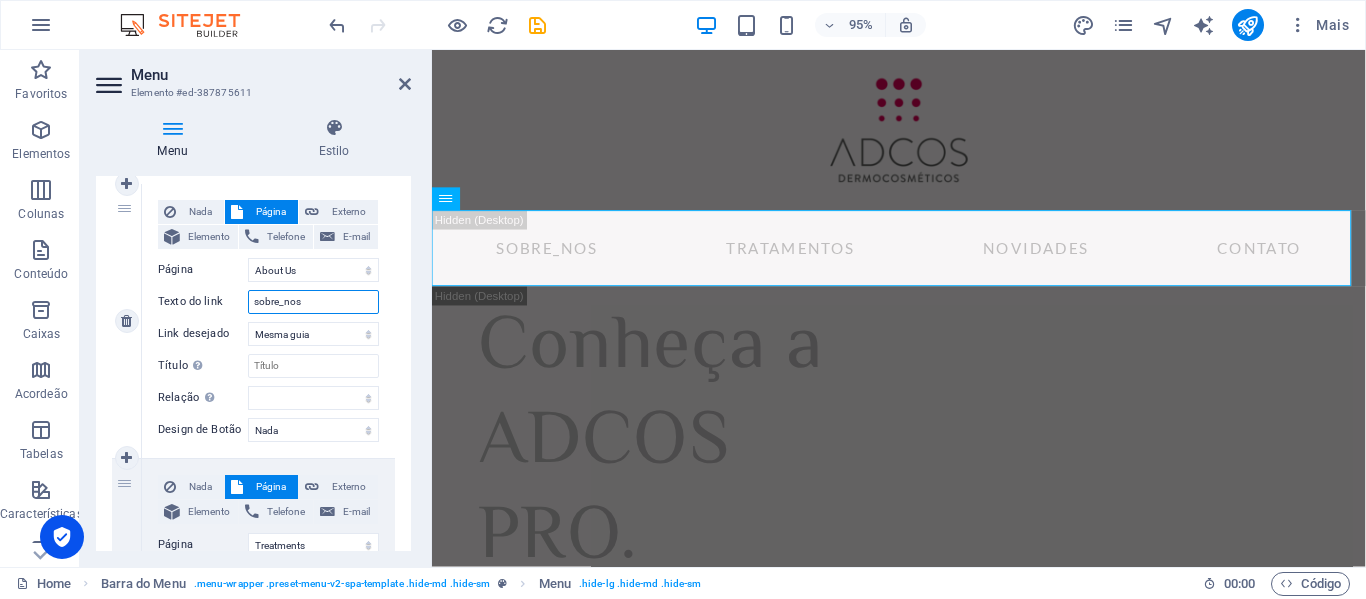 select 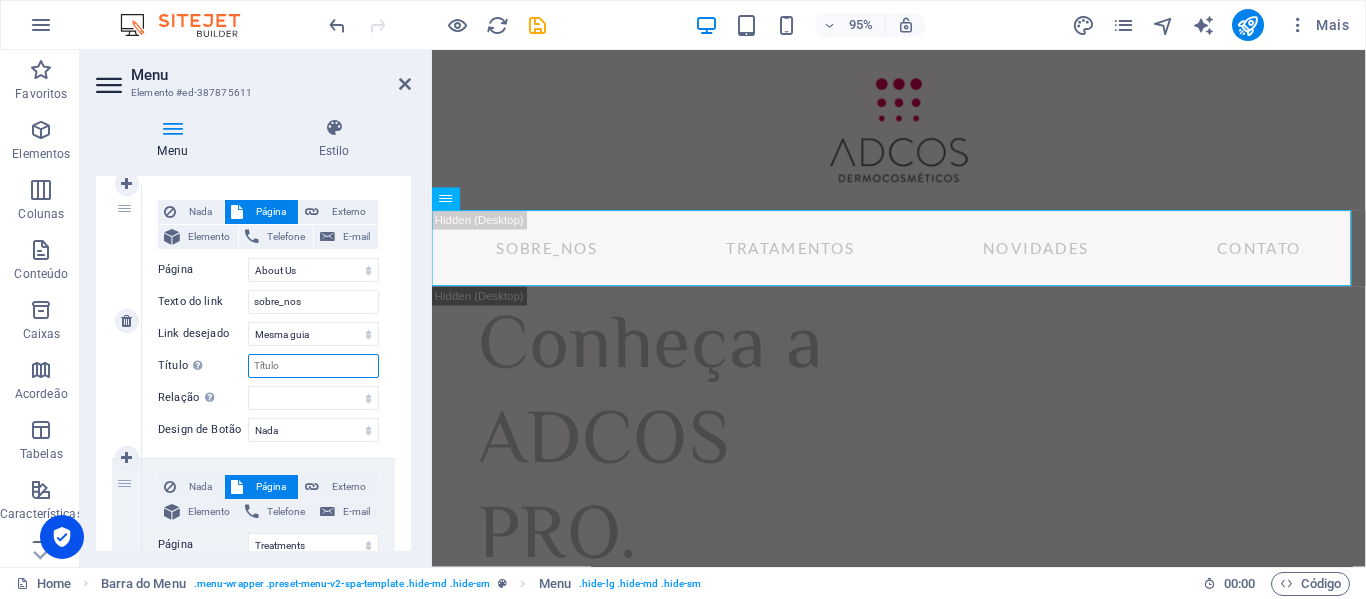 click on "Título A descrição adicional do link não deve ser igual ao texto do link. O título é geralmente mostrado como um texto de dica de ferramenta quando o mouse se move sobre o elemento. Deixe em branco se tiver dúvidas." at bounding box center (313, 366) 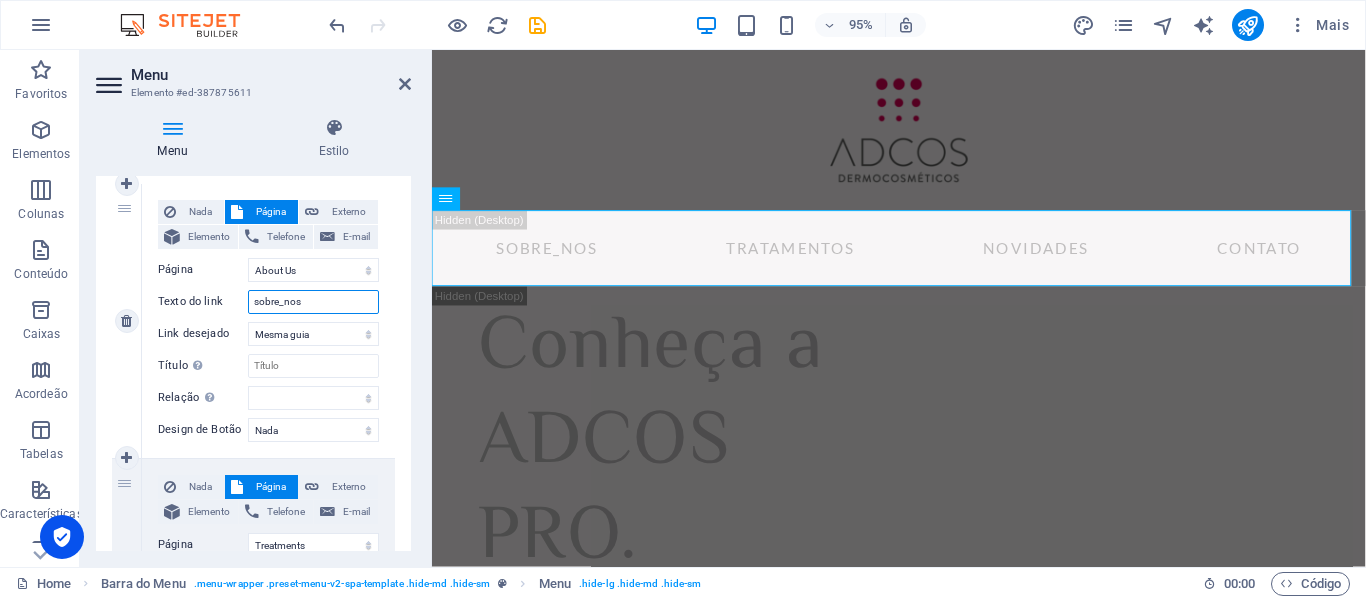 click on "sobre_nos" at bounding box center [313, 302] 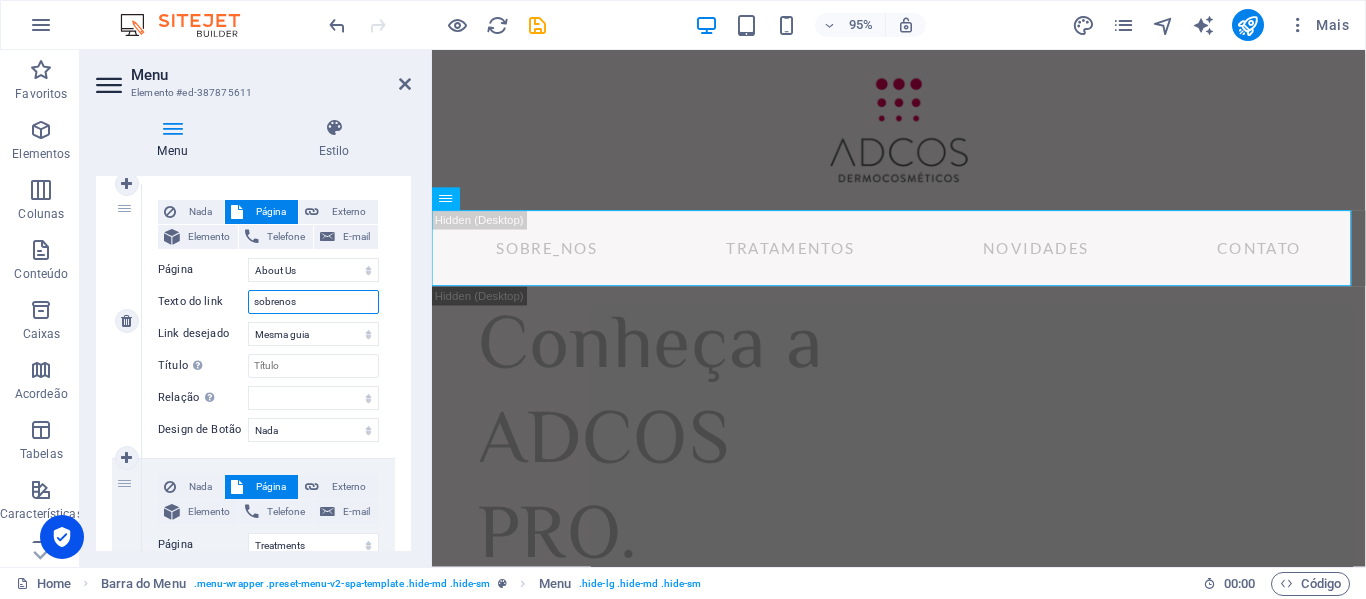 select 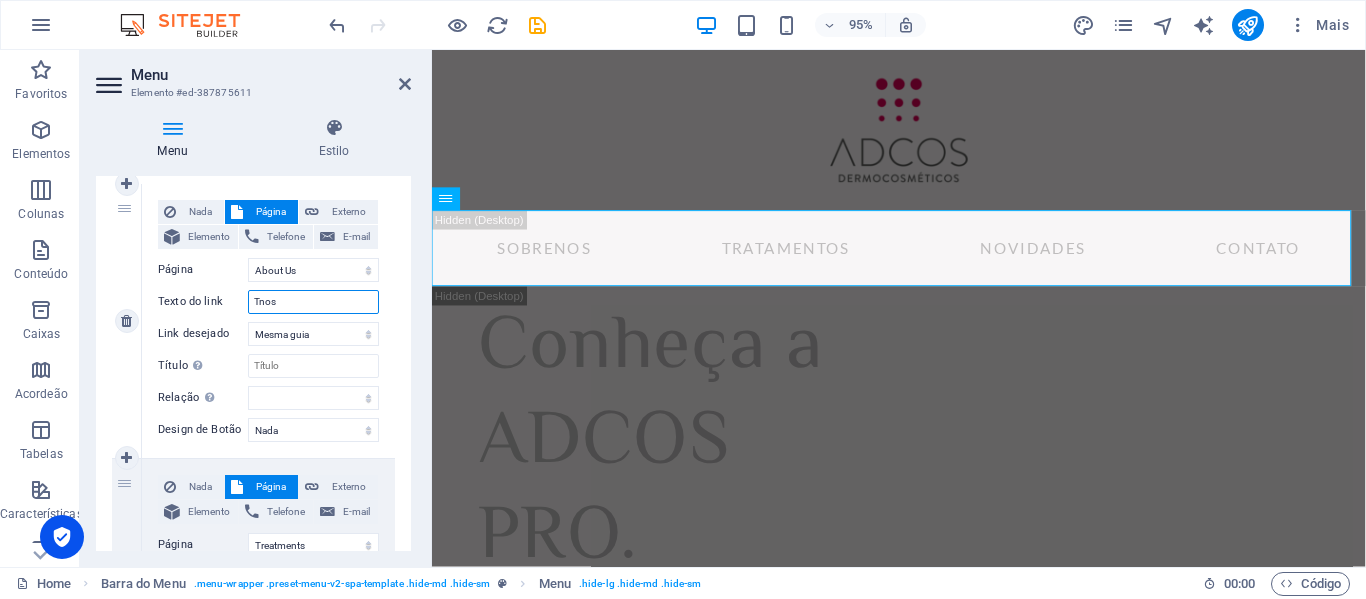 type on "Tenos" 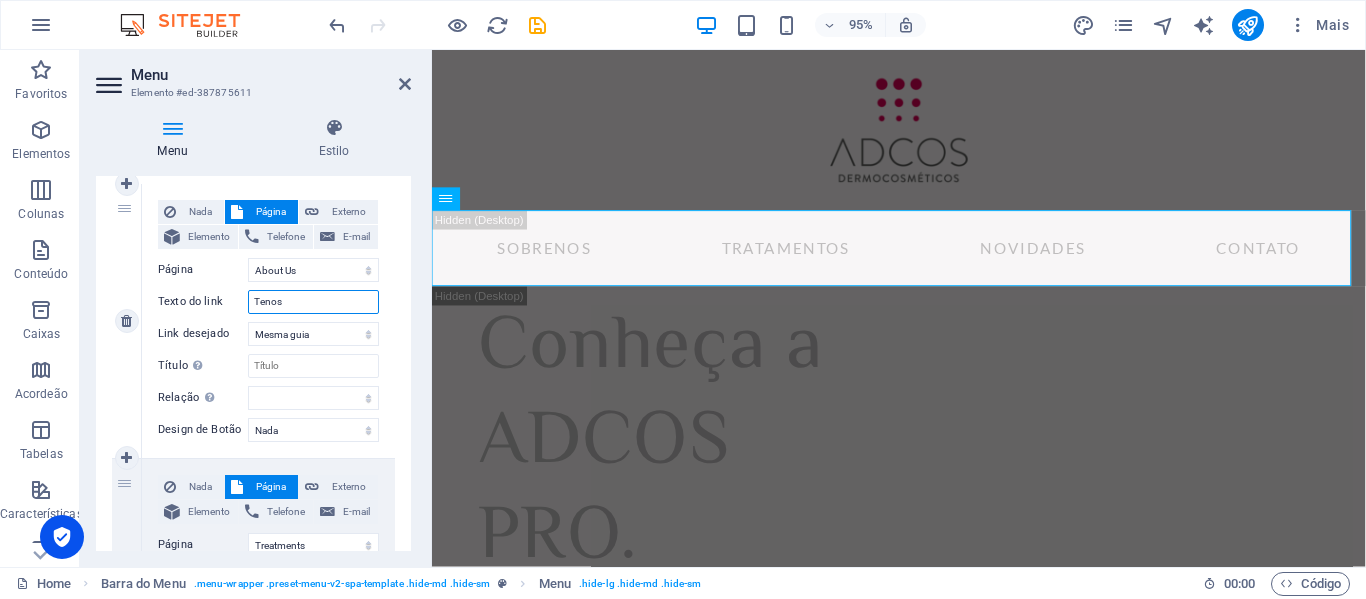 select 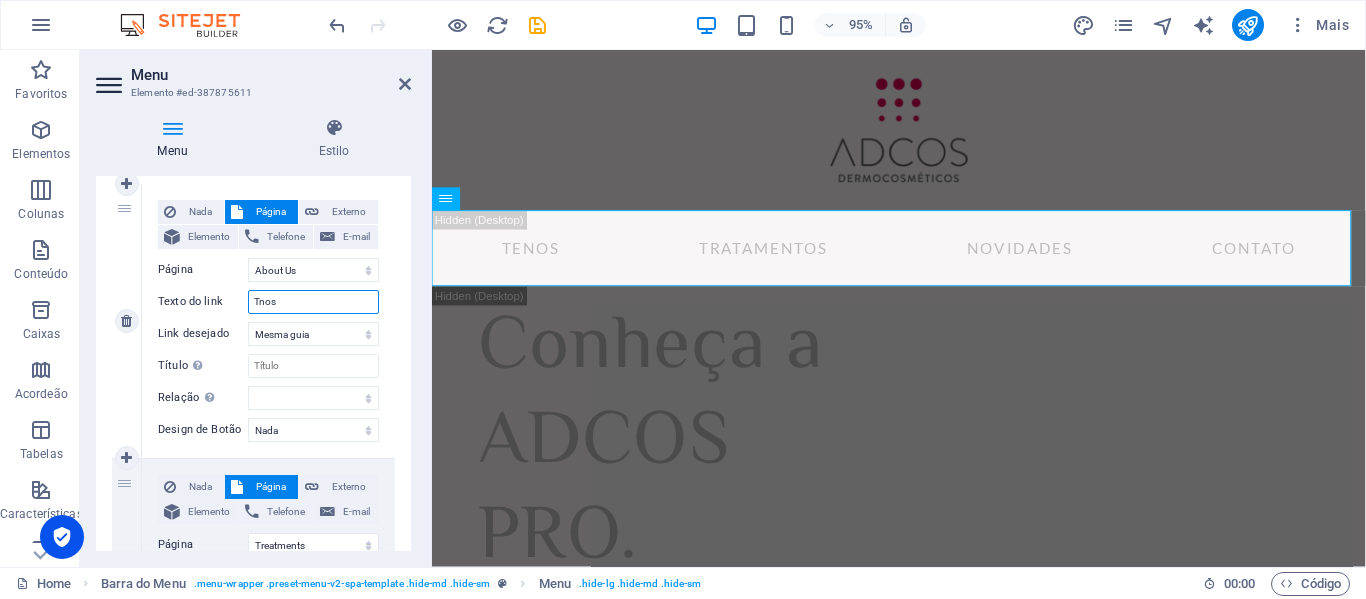 type on "nos" 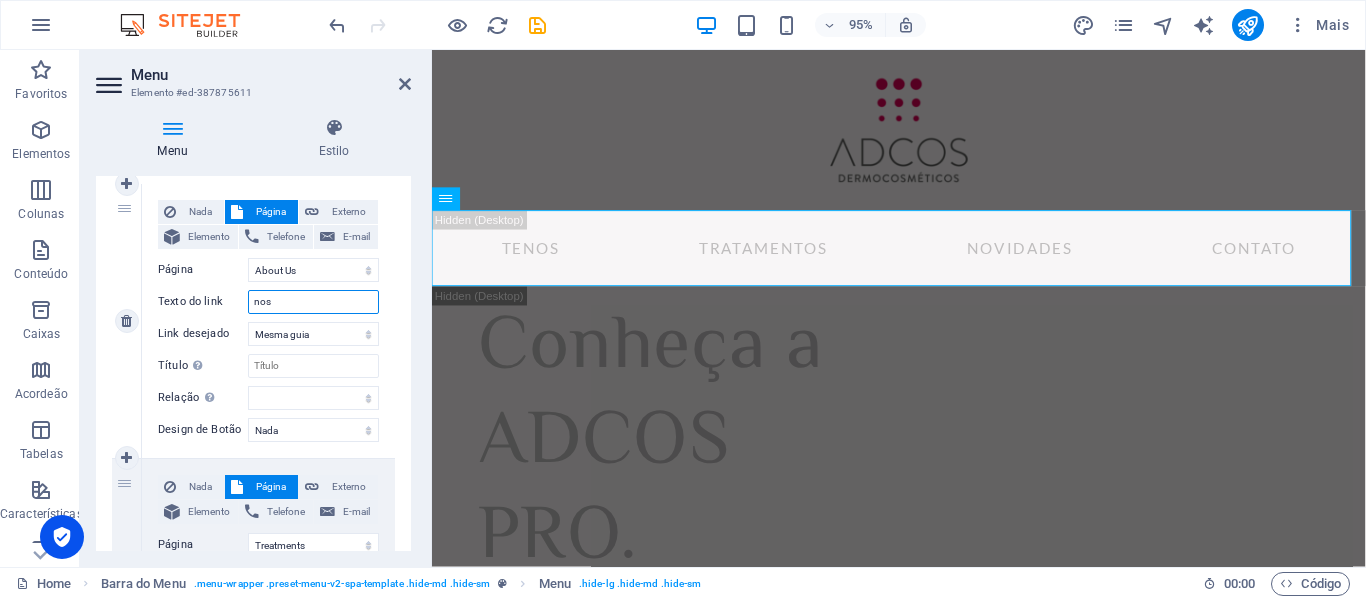 select 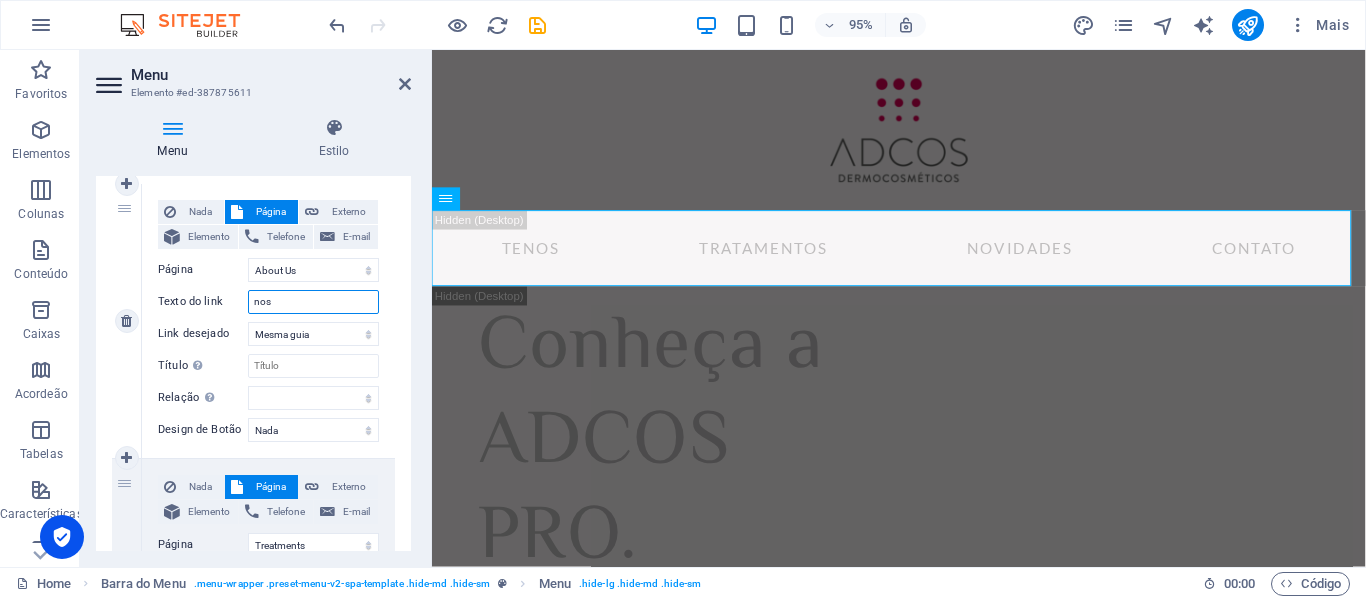 select 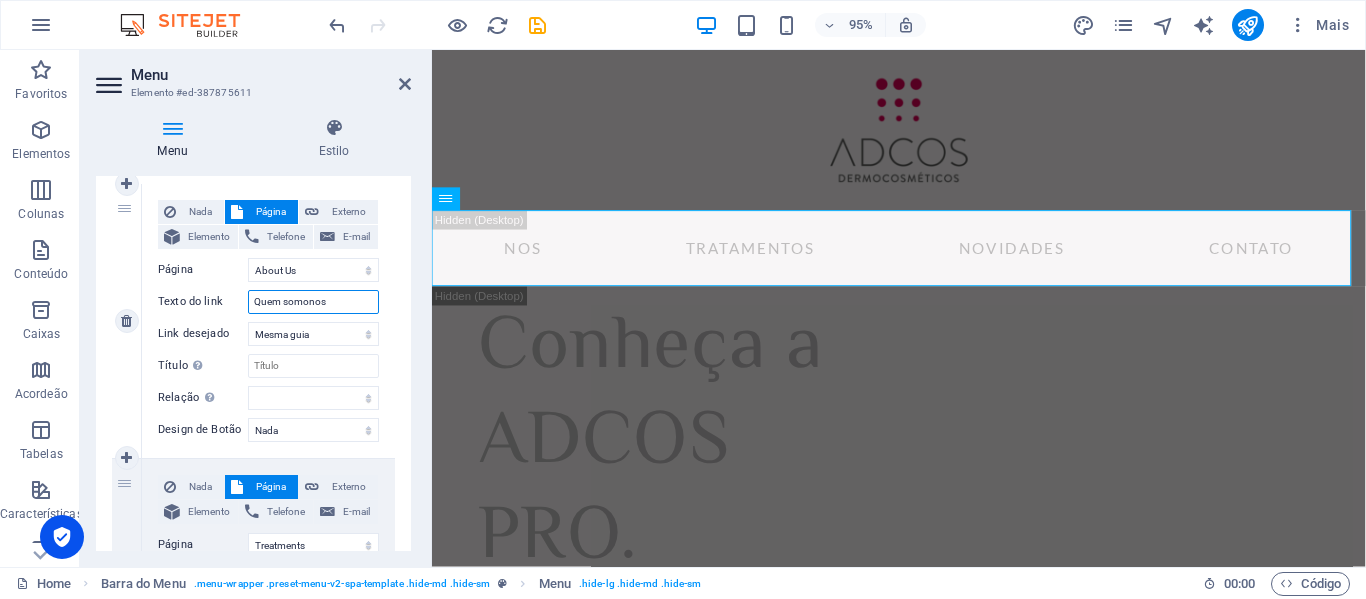 type on "Quem somosnos" 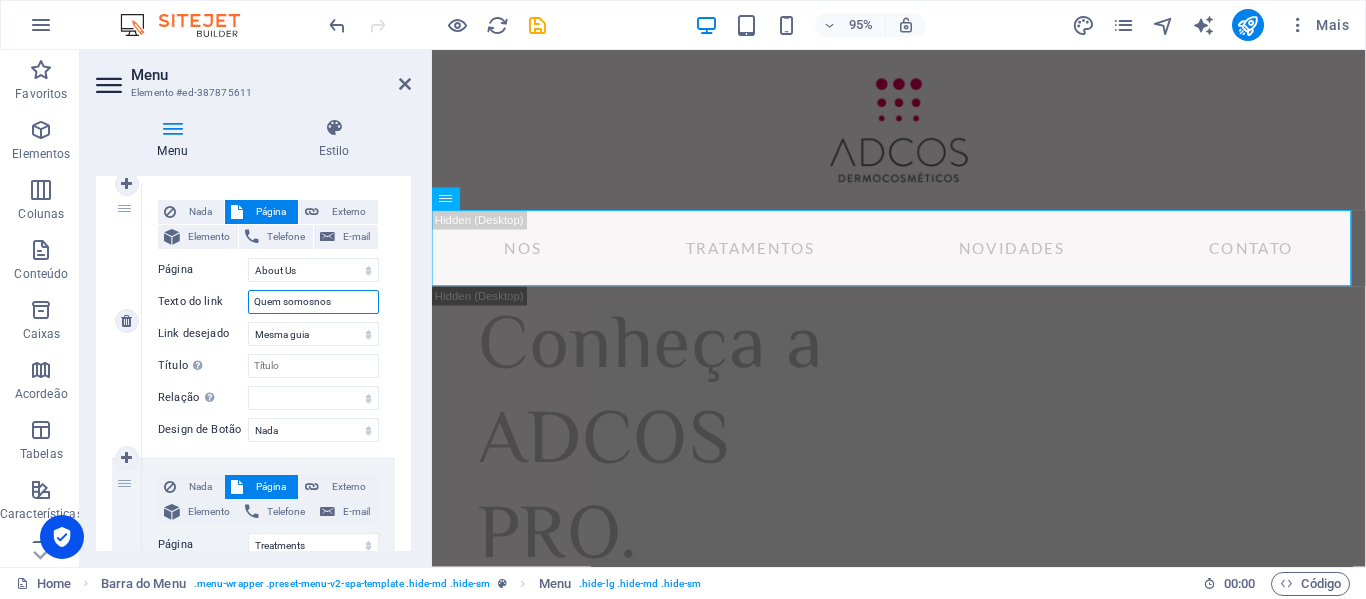 select 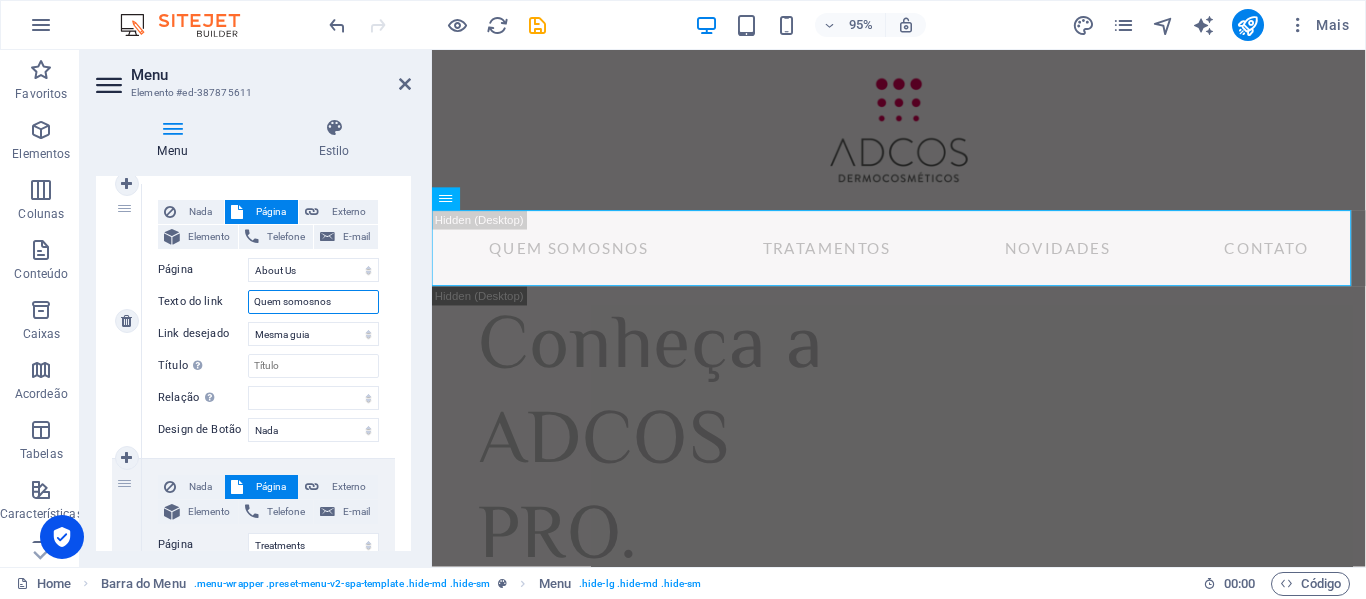 type on "Quem somos" 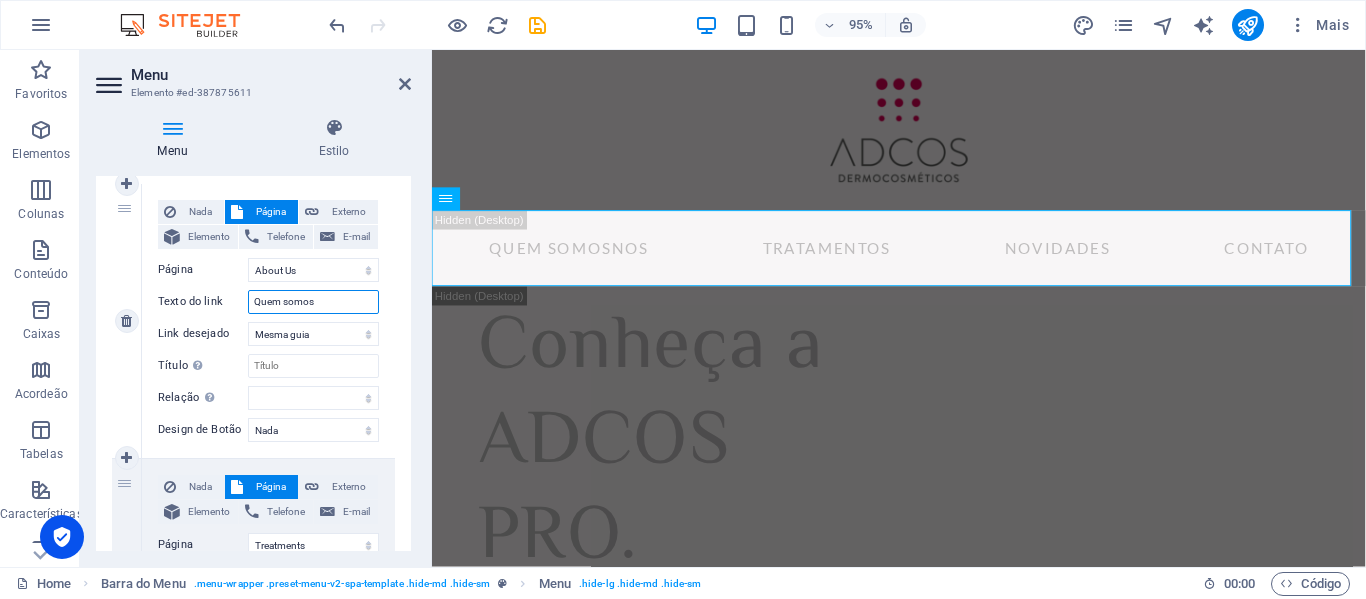 select 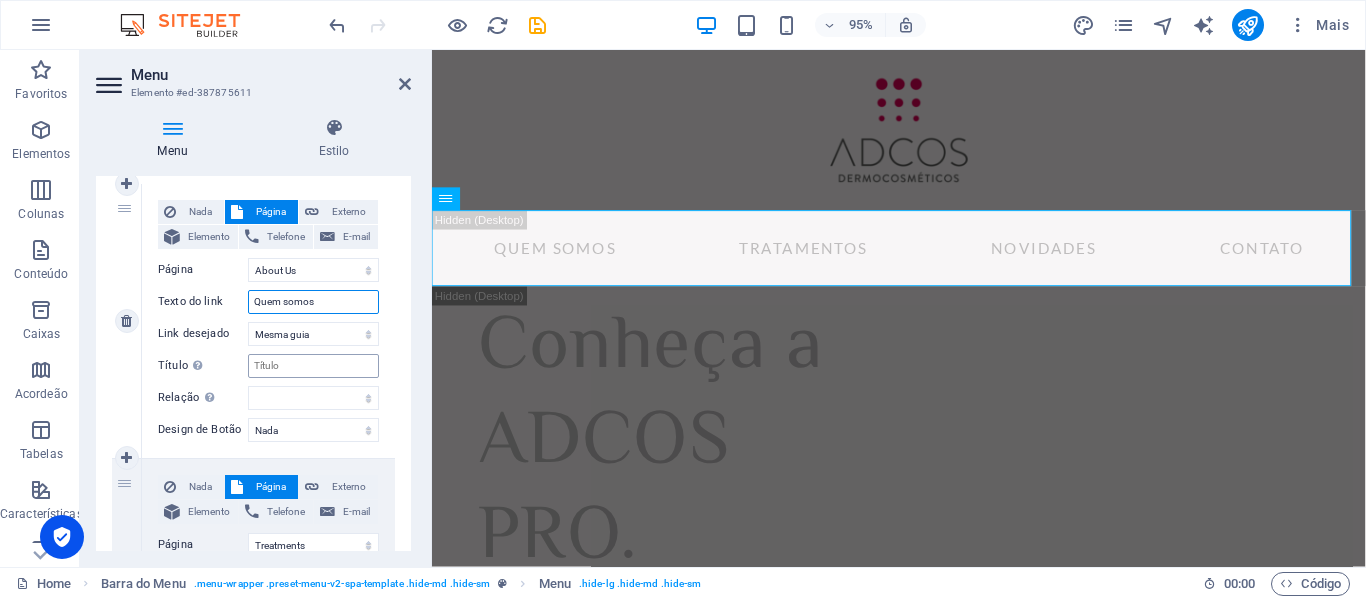 type on "Quem somos" 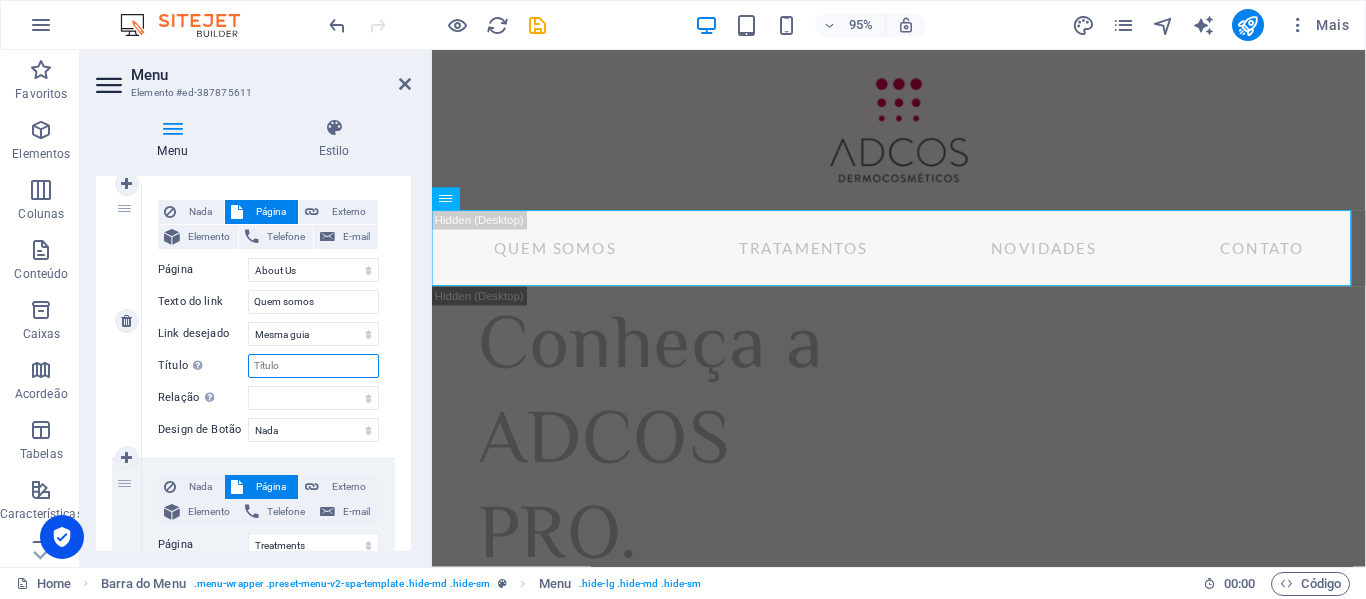 click on "Título A descrição adicional do link não deve ser igual ao texto do link. O título é geralmente mostrado como um texto de dica de ferramenta quando o mouse se move sobre o elemento. Deixe em branco se tiver dúvidas." at bounding box center [313, 366] 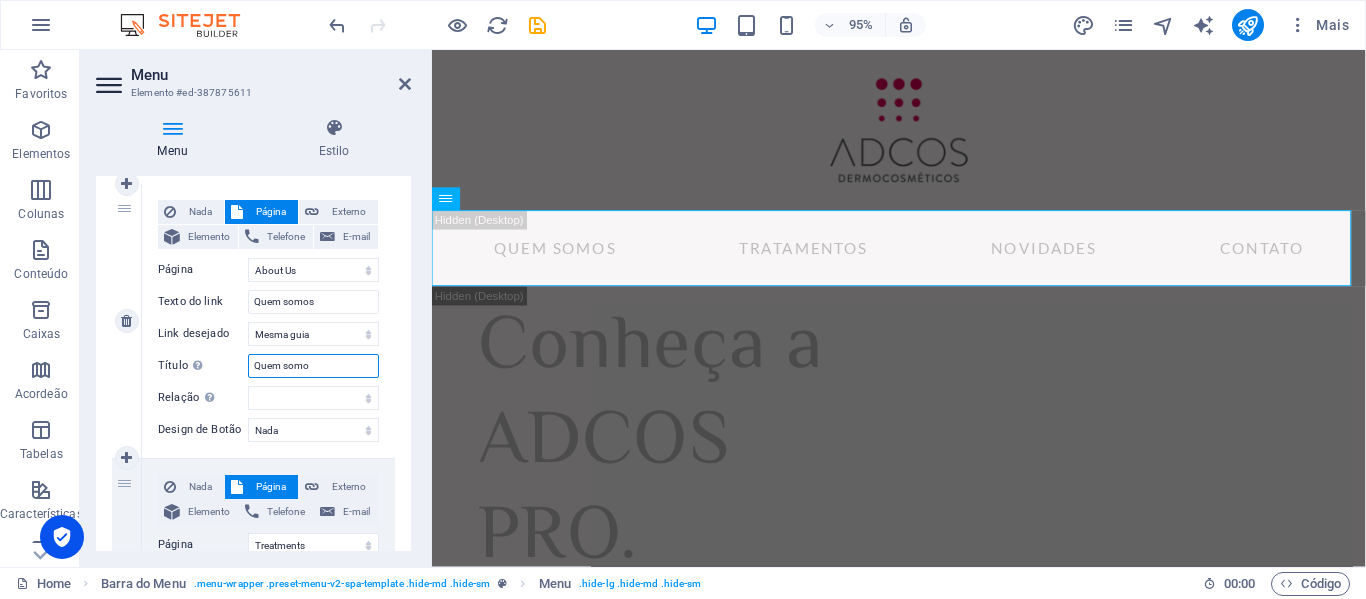 type on "Quem somos" 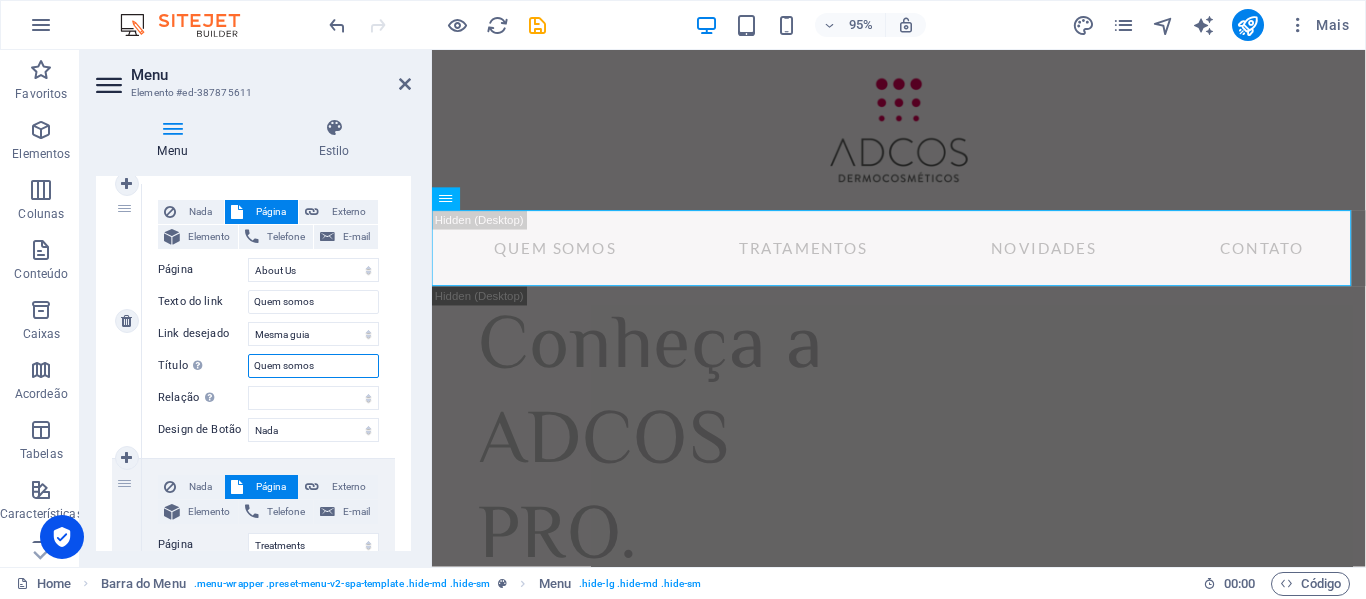 select 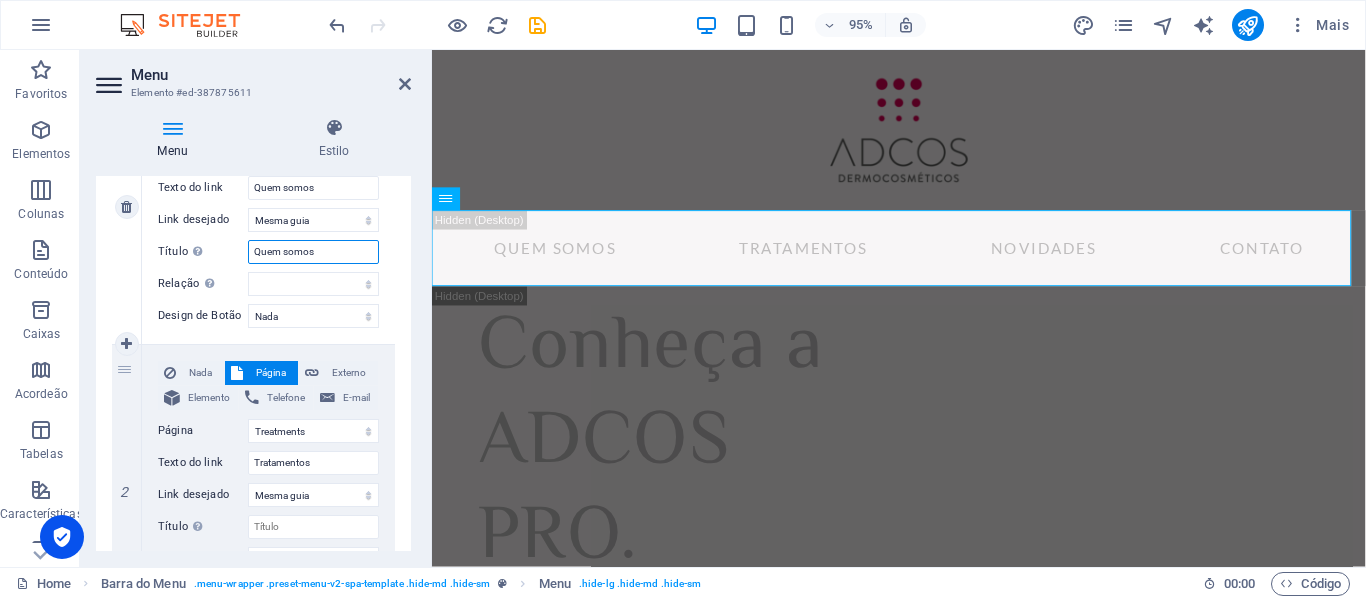scroll, scrollTop: 297, scrollLeft: 0, axis: vertical 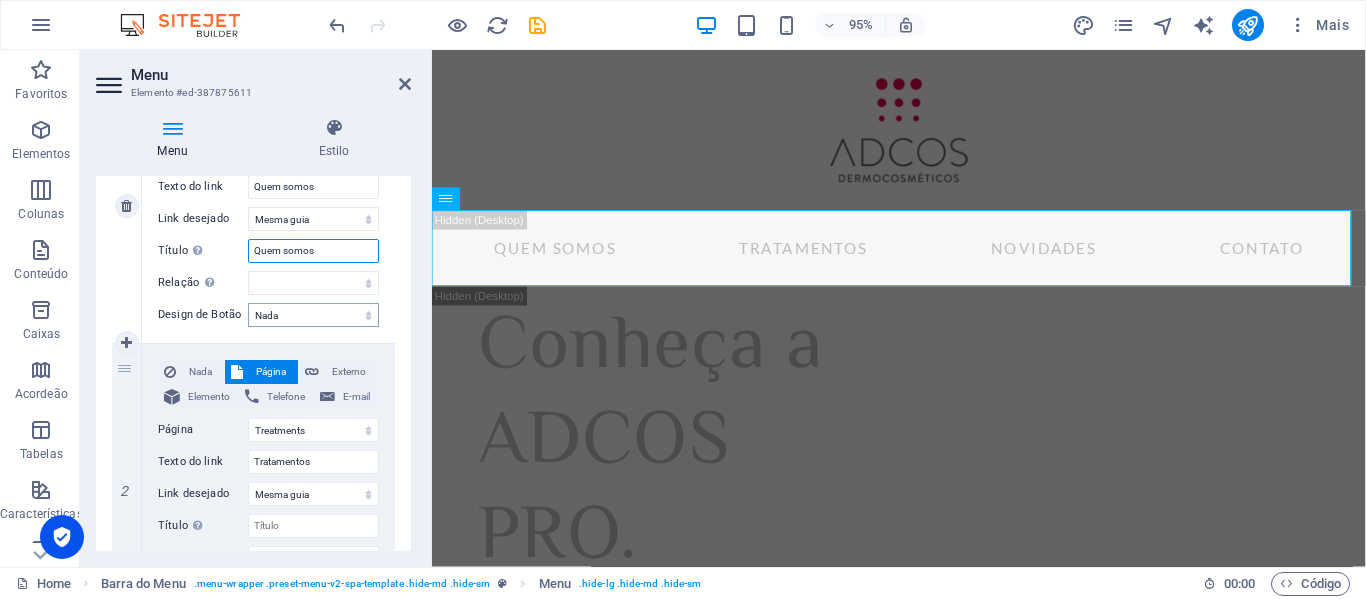type on "Quem somos" 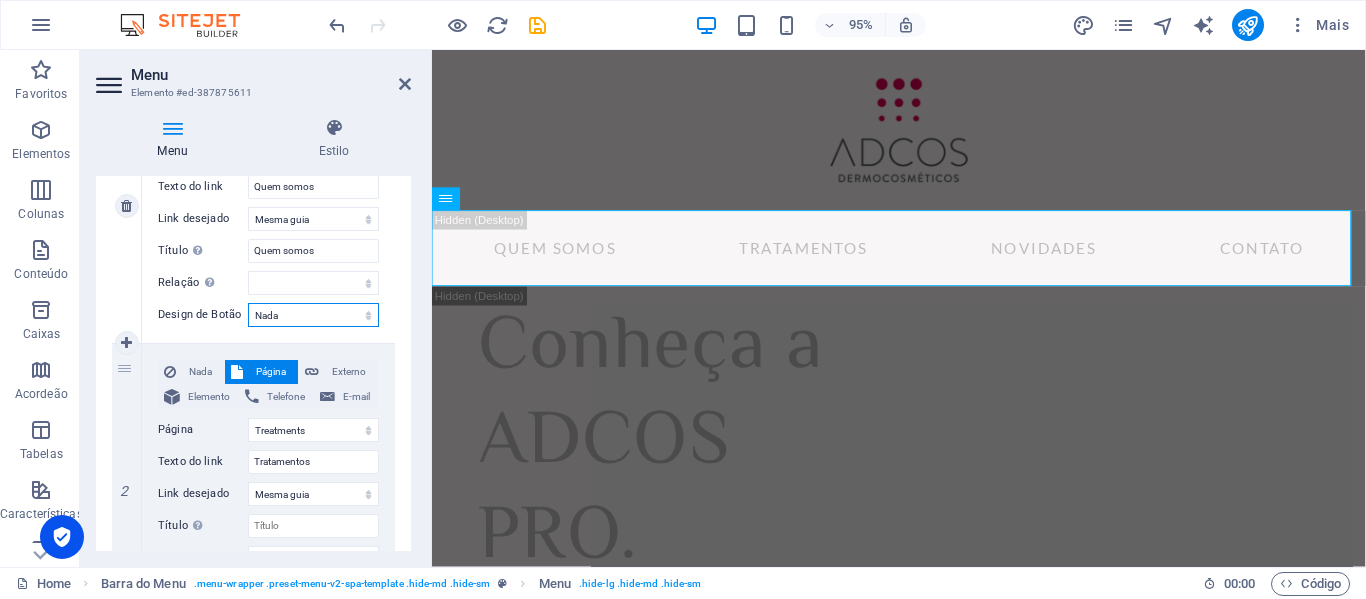 click on "Nada Padrão Primário Secundário" at bounding box center (313, 315) 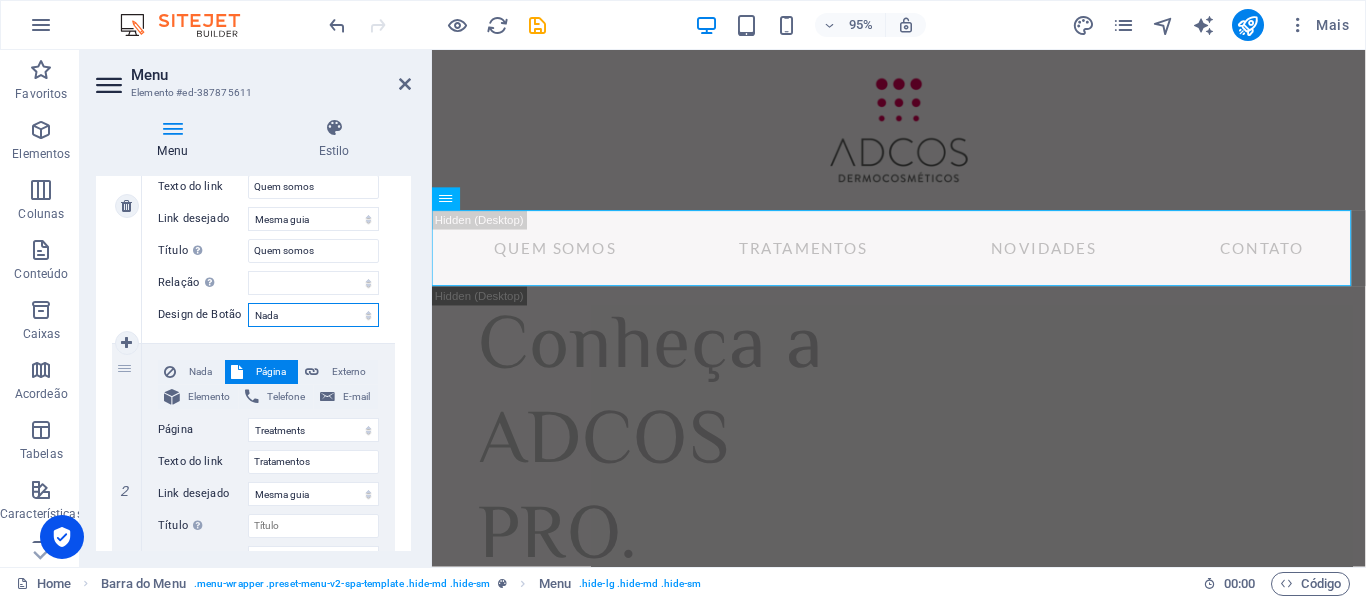 click on "Nada Padrão Primário Secundário" at bounding box center (313, 315) 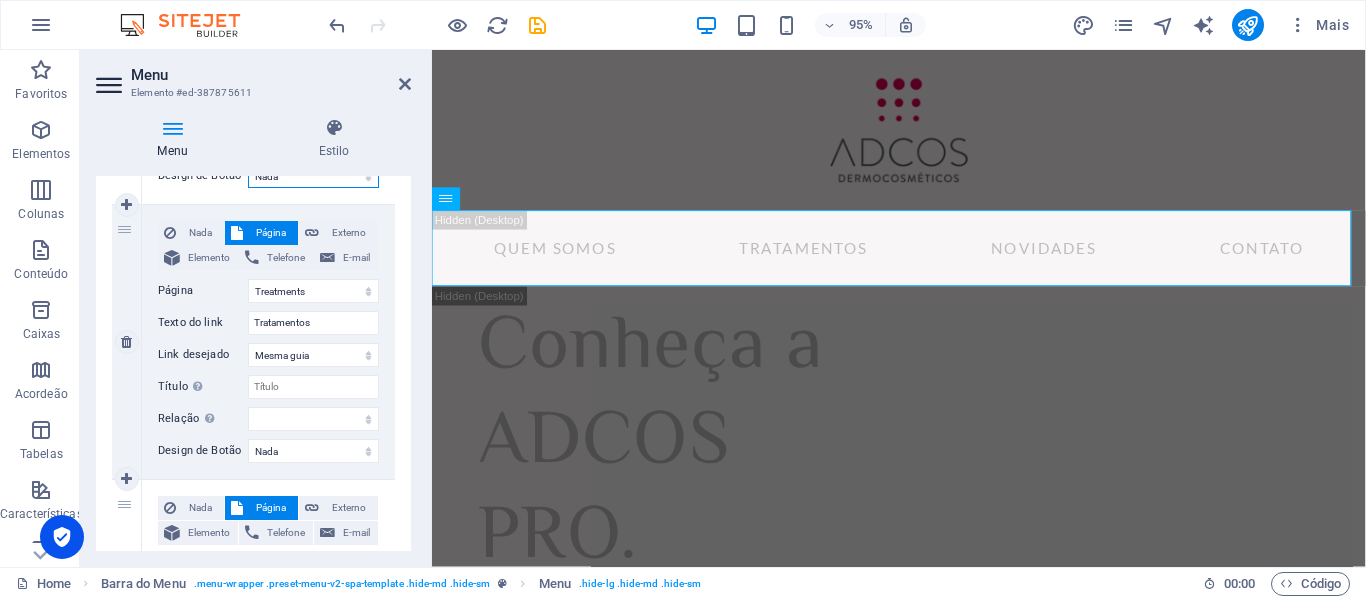 scroll, scrollTop: 438, scrollLeft: 0, axis: vertical 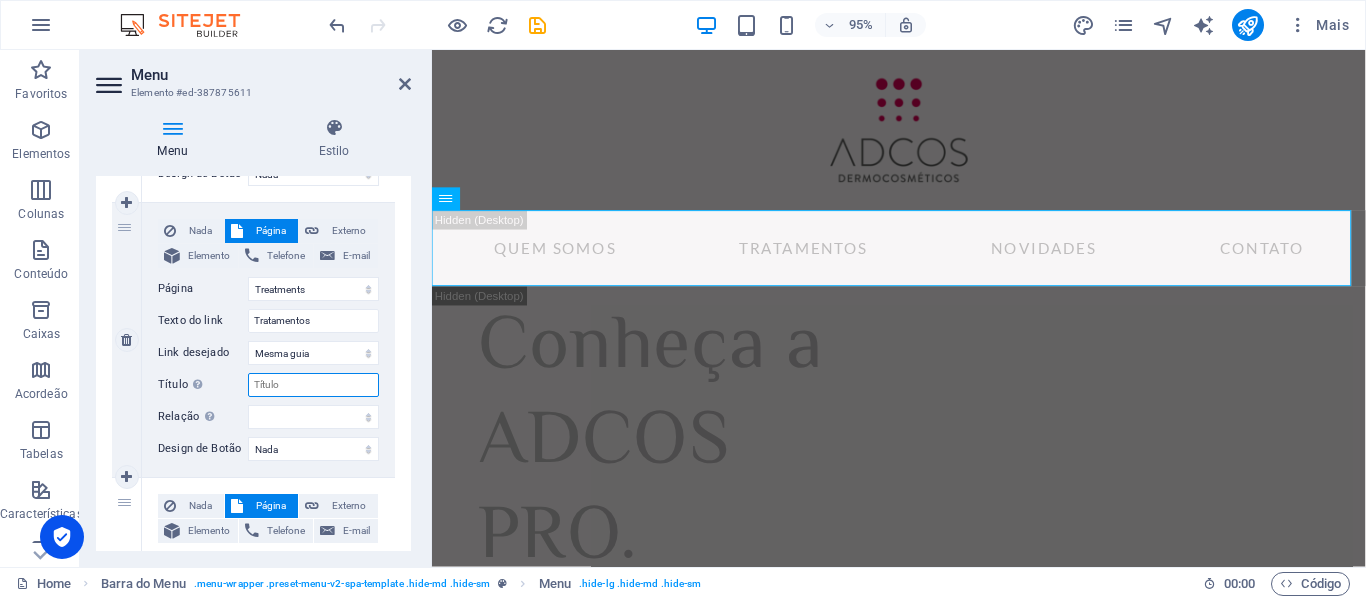 click on "Título A descrição adicional do link não deve ser igual ao texto do link. O título é geralmente mostrado como um texto de dica de ferramenta quando o mouse se move sobre o elemento. Deixe em branco se tiver dúvidas." at bounding box center [313, 385] 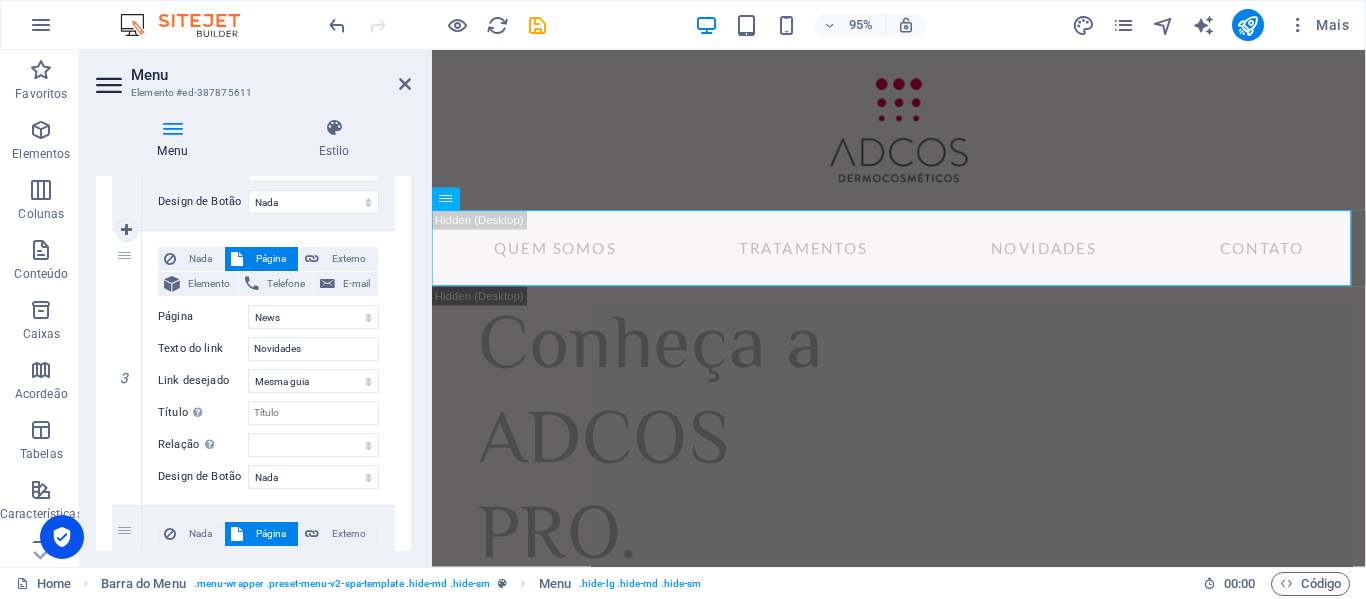 scroll, scrollTop: 686, scrollLeft: 0, axis: vertical 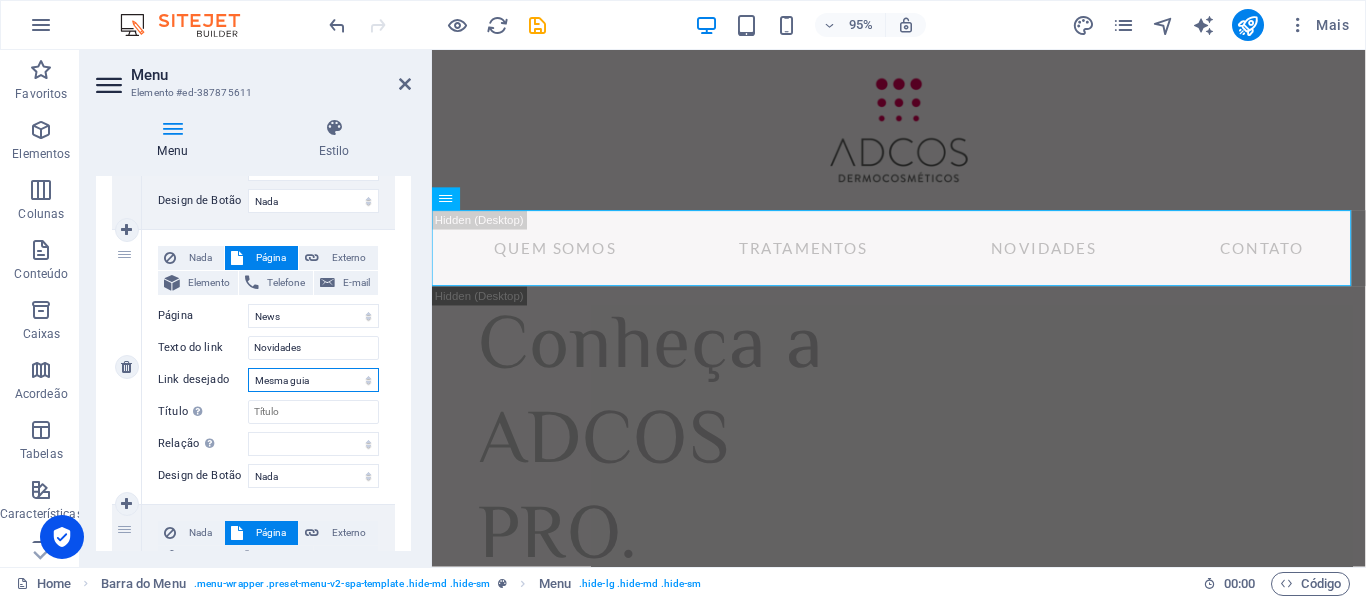 click on "Nova guia Mesma guia Sobreposição" at bounding box center [313, 380] 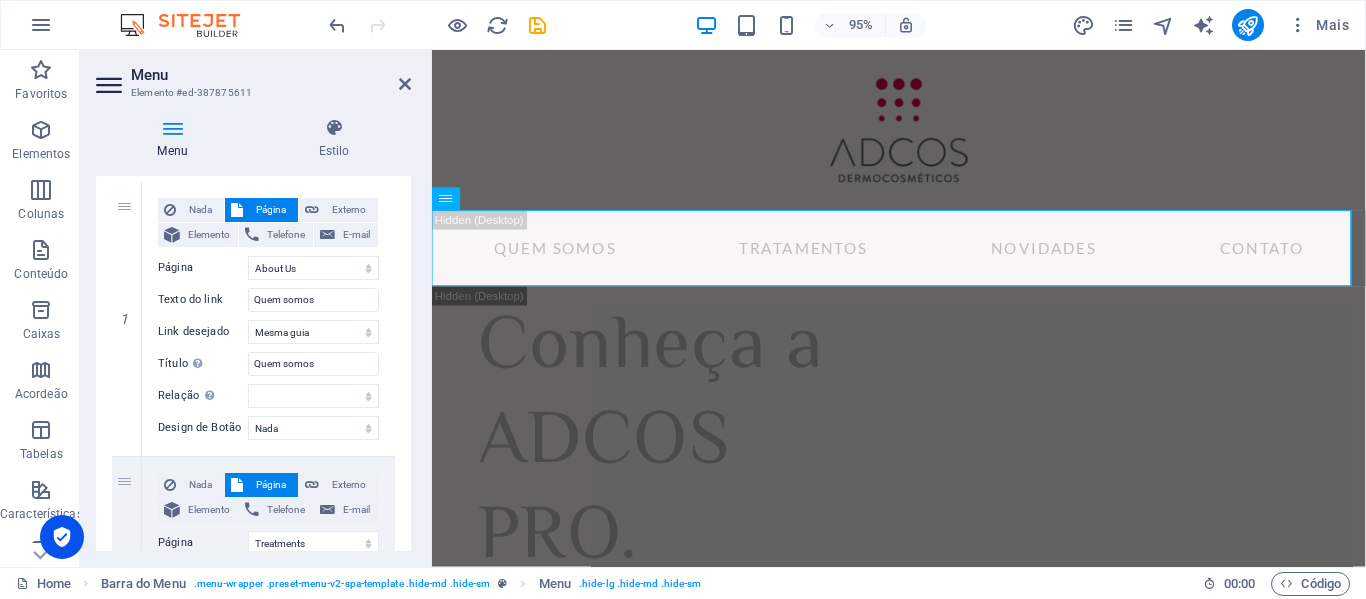 scroll, scrollTop: 180, scrollLeft: 0, axis: vertical 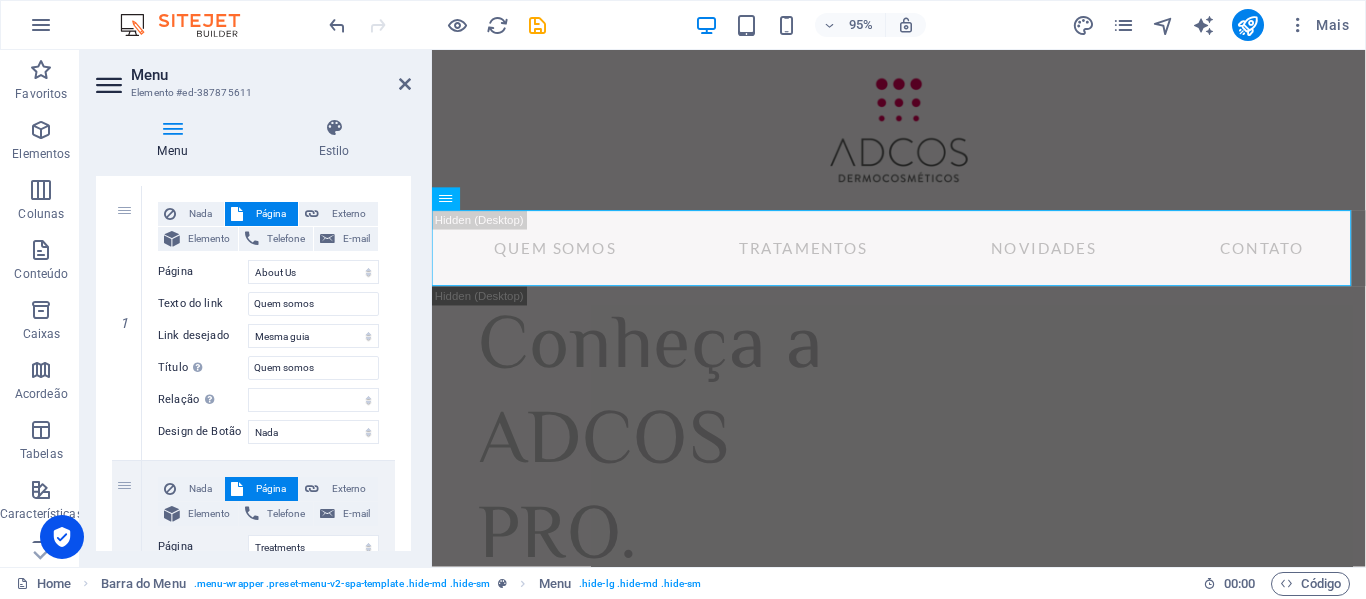 click on "Menu Estilo Menu Automático Cliente Crie itens de menu personalizados para este menu. Recomendado para websites de uma página. Gerenciar páginas Itens do menu 1 Nada Página Externo Elemento Telefone E-mail Página Home About Us Treatments News Contact Legal Notice Privacy Elemento
URL /7862311 Telefone E-mail Texto do link Quem somos Link desejado Nova guia Mesma guia Sobreposição Título A descrição adicional do link não deve ser igual ao texto do link. O título é geralmente mostrado como um texto de dica de ferramenta quando o mouse se move sobre o elemento. Deixe em branco se tiver dúvidas. Quem somos Relação Define o  relacionamento deste link com o destino do link . Por exemplo, o valor "nofollow" instrui os mecanismos de pesquisa a não seguir o link. Pode ser deixado vazio. alternado autor guia de favoritos externo ajuda licença avançar nofollow noreferrer noopener prev busca marcar Design de Botão Nada Padrão Primário Secundário 2 Nada Página Externo E-mail" at bounding box center [253, 334] 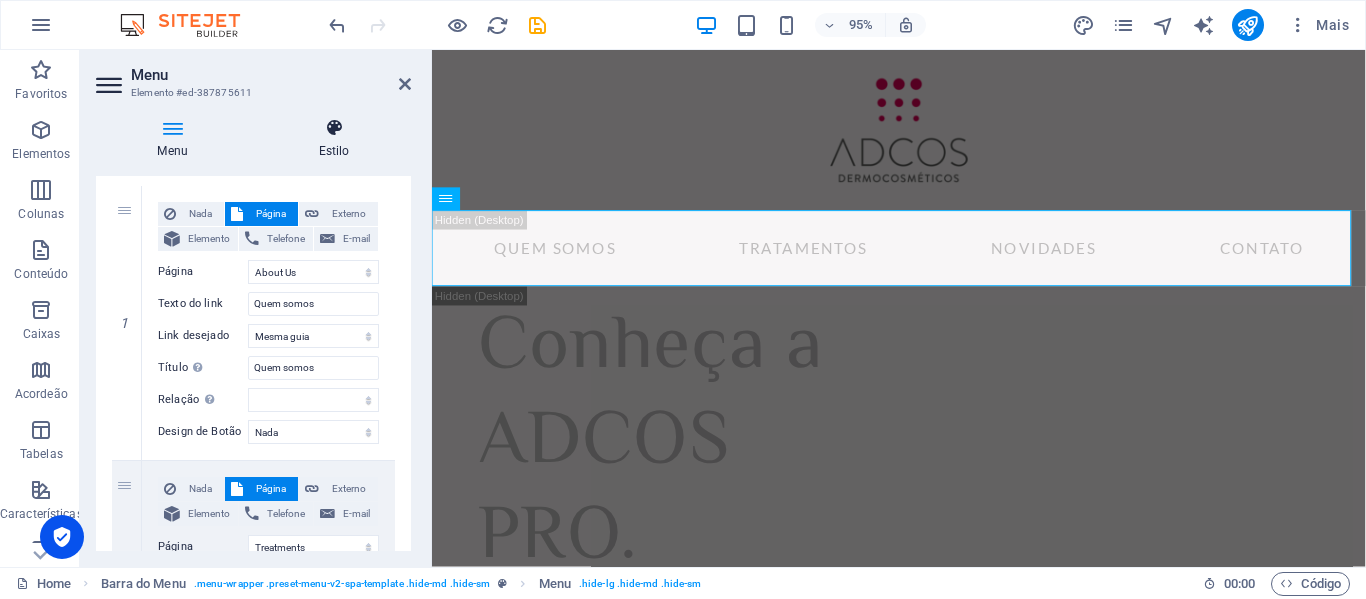click at bounding box center [334, 128] 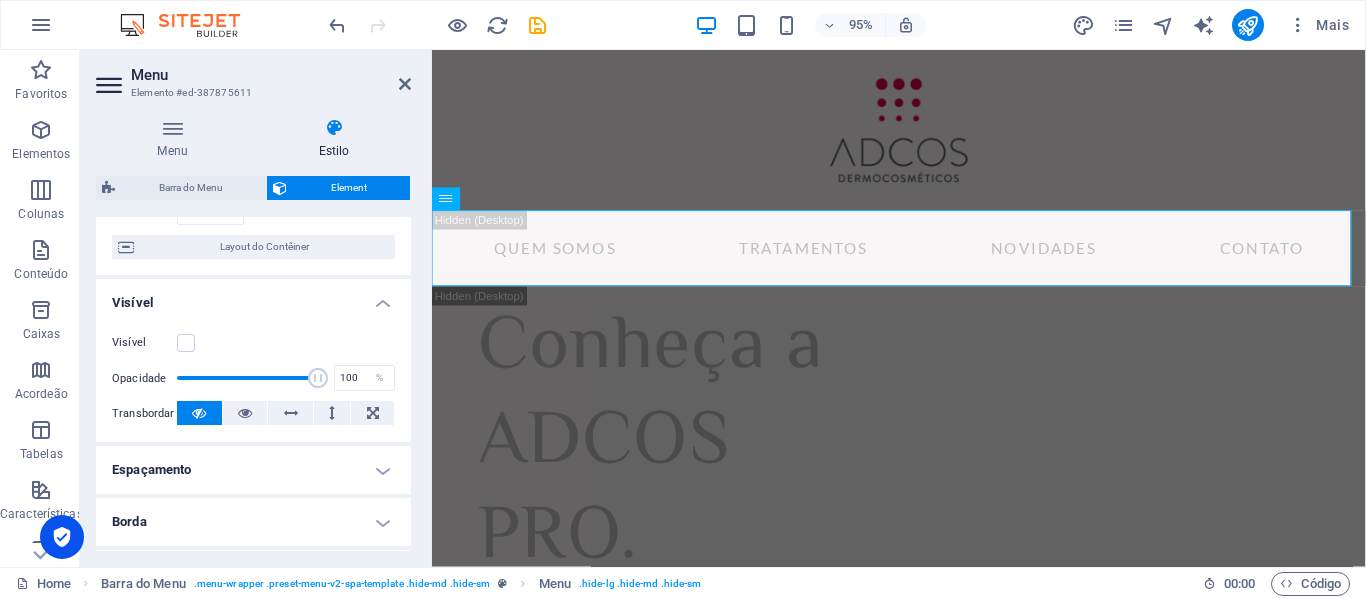scroll, scrollTop: 152, scrollLeft: 0, axis: vertical 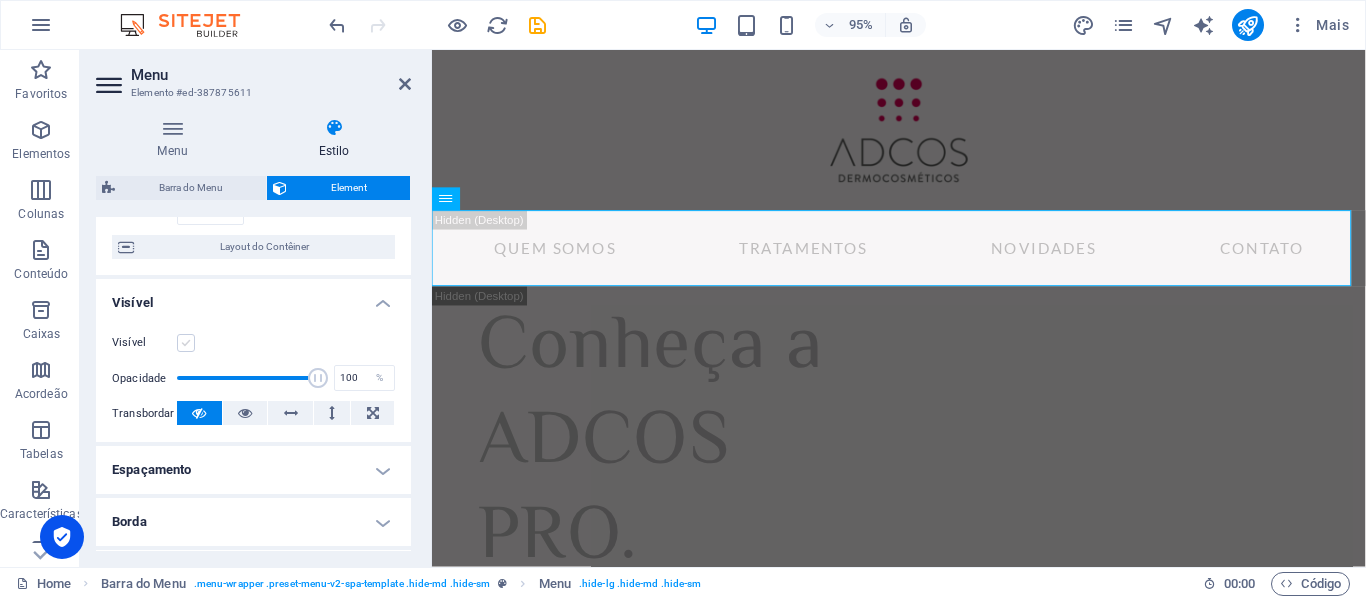 click at bounding box center [186, 343] 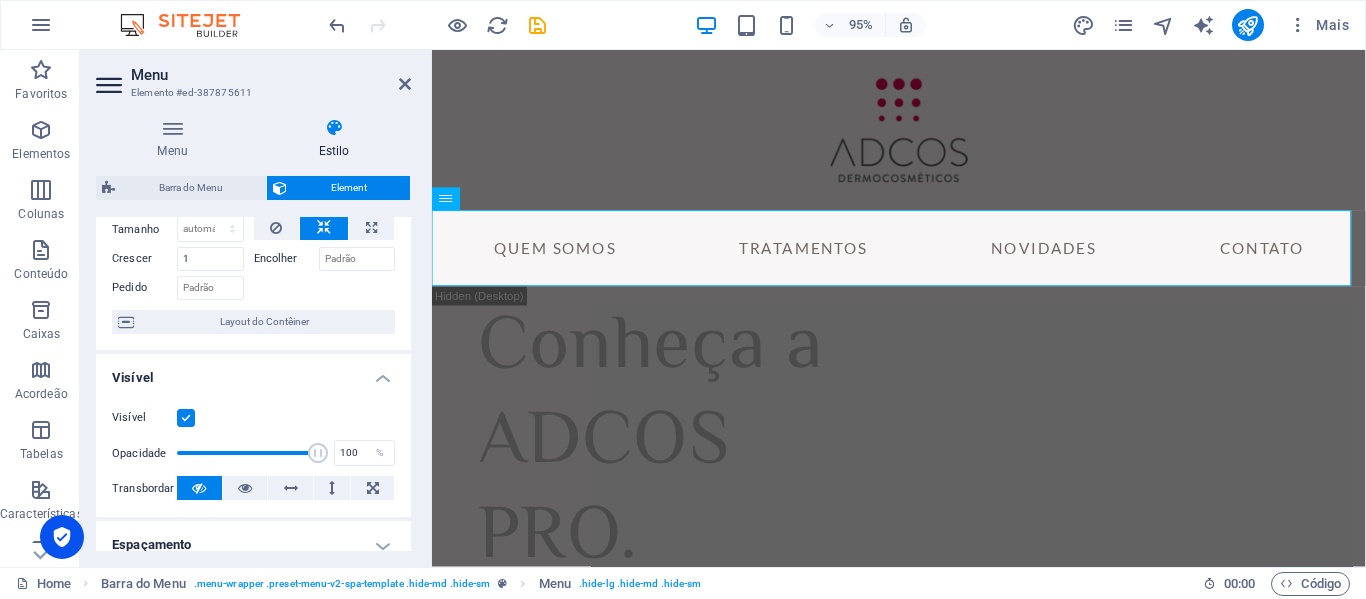 scroll, scrollTop: 0, scrollLeft: 0, axis: both 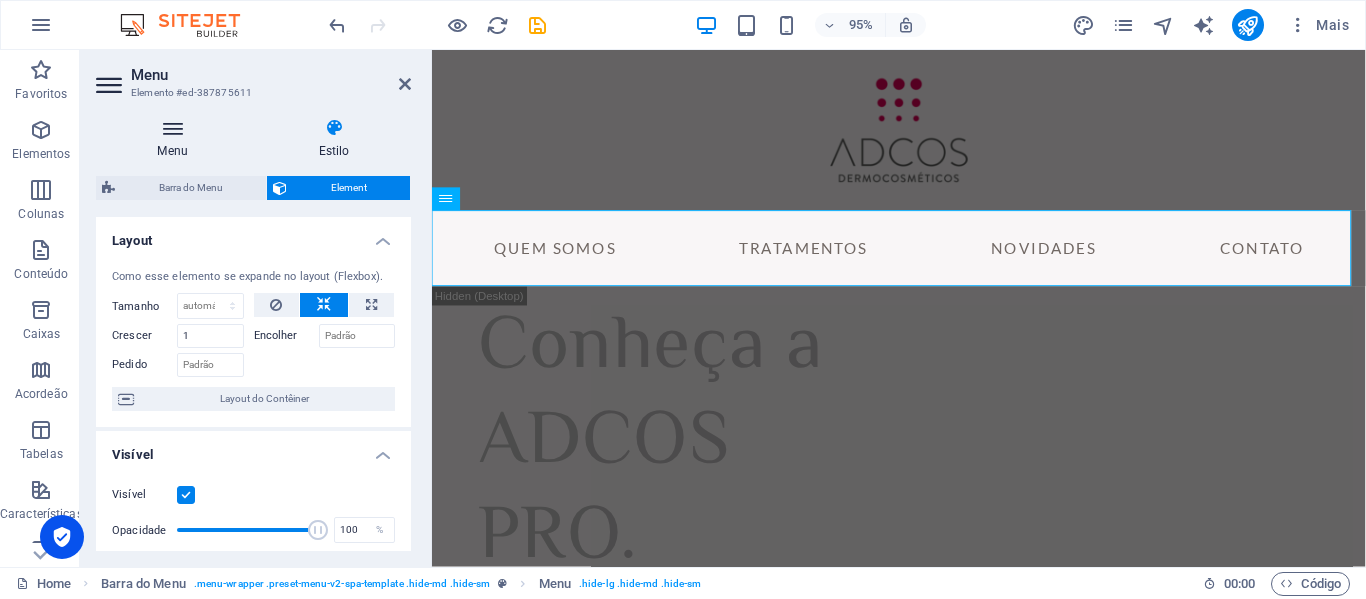 click at bounding box center (172, 128) 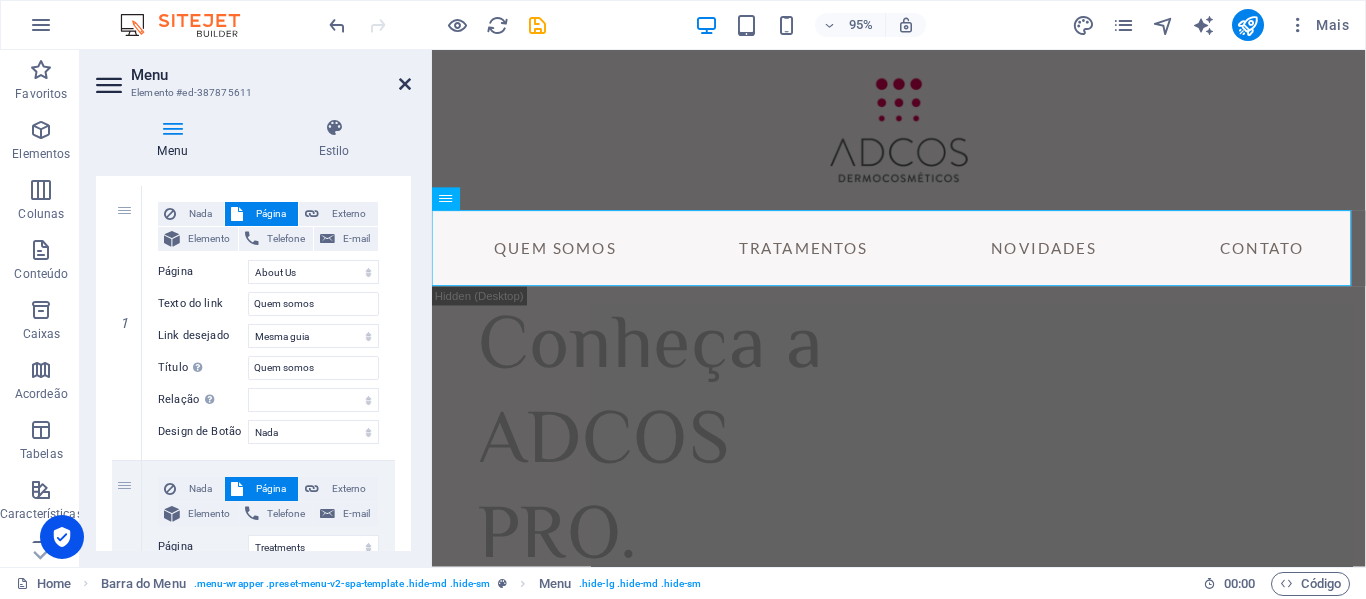 click at bounding box center [405, 84] 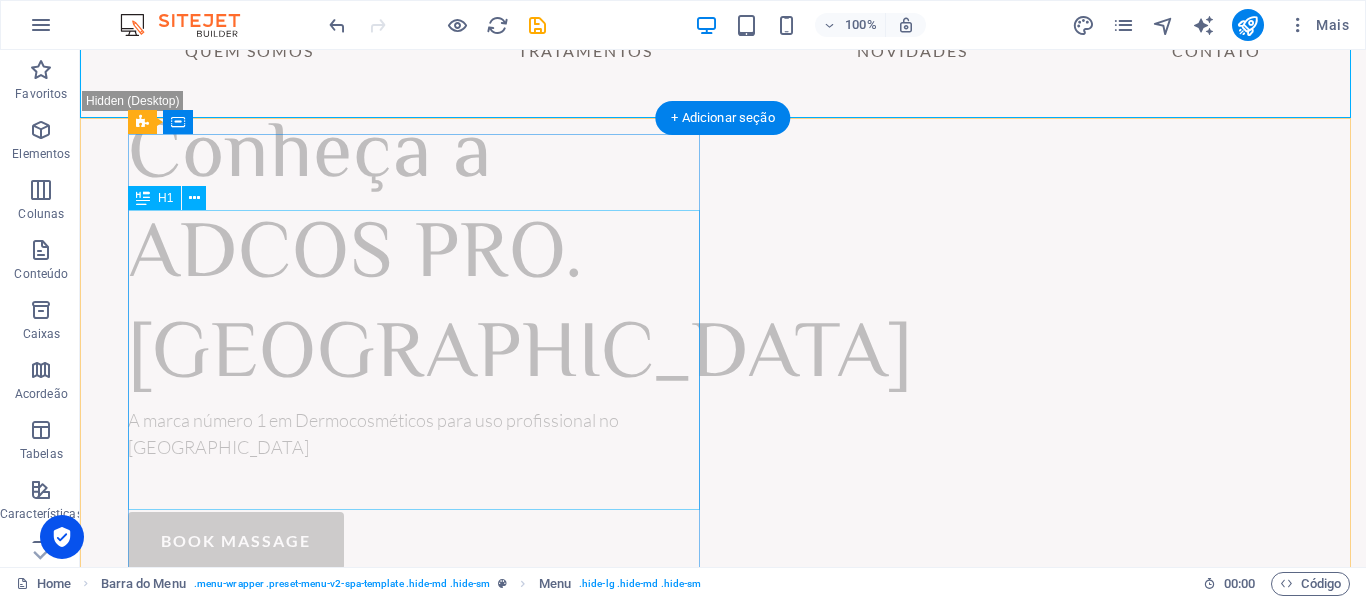 scroll, scrollTop: 246, scrollLeft: 0, axis: vertical 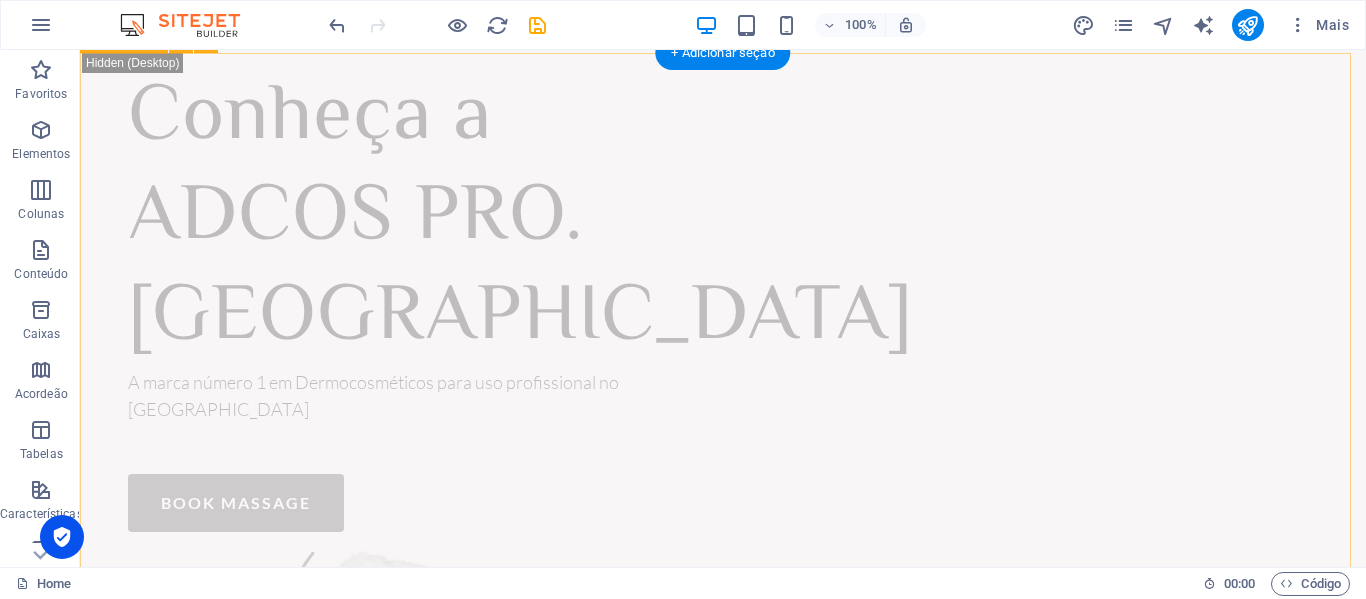 click on "Conheça a ADCOS PRO. Recife A marca número 1 em Dermocosméticos para uso profissional no [GEOGRAPHIC_DATA] book massage" at bounding box center (723, 637) 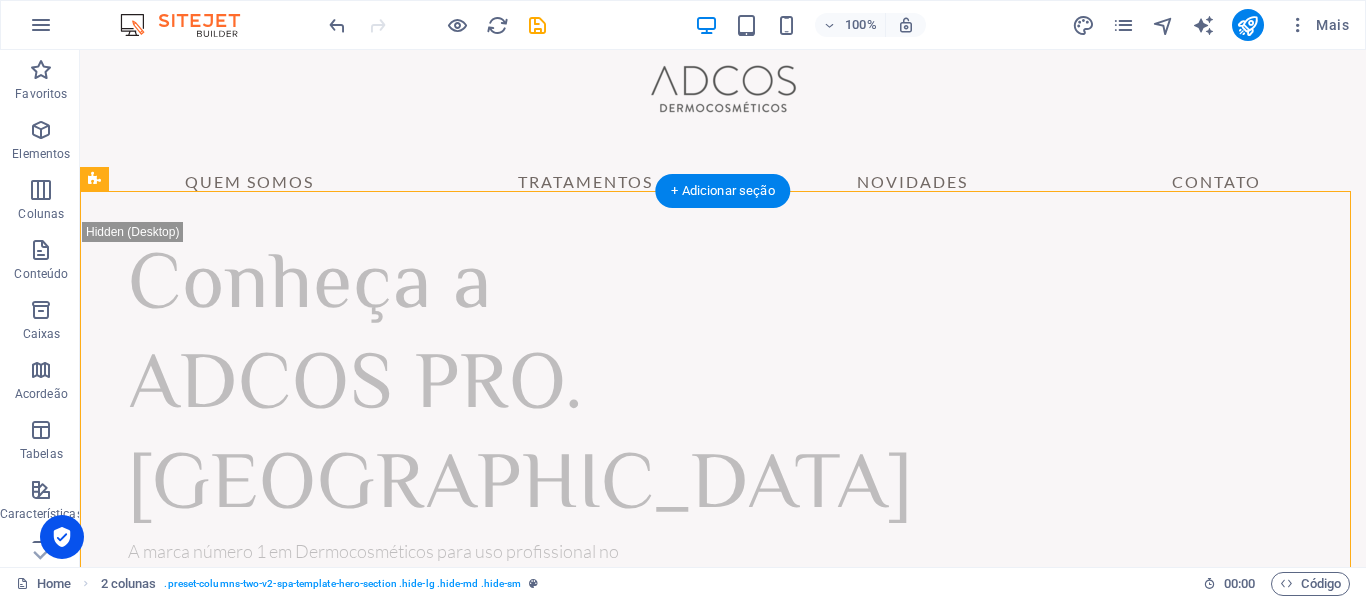 scroll, scrollTop: 72, scrollLeft: 0, axis: vertical 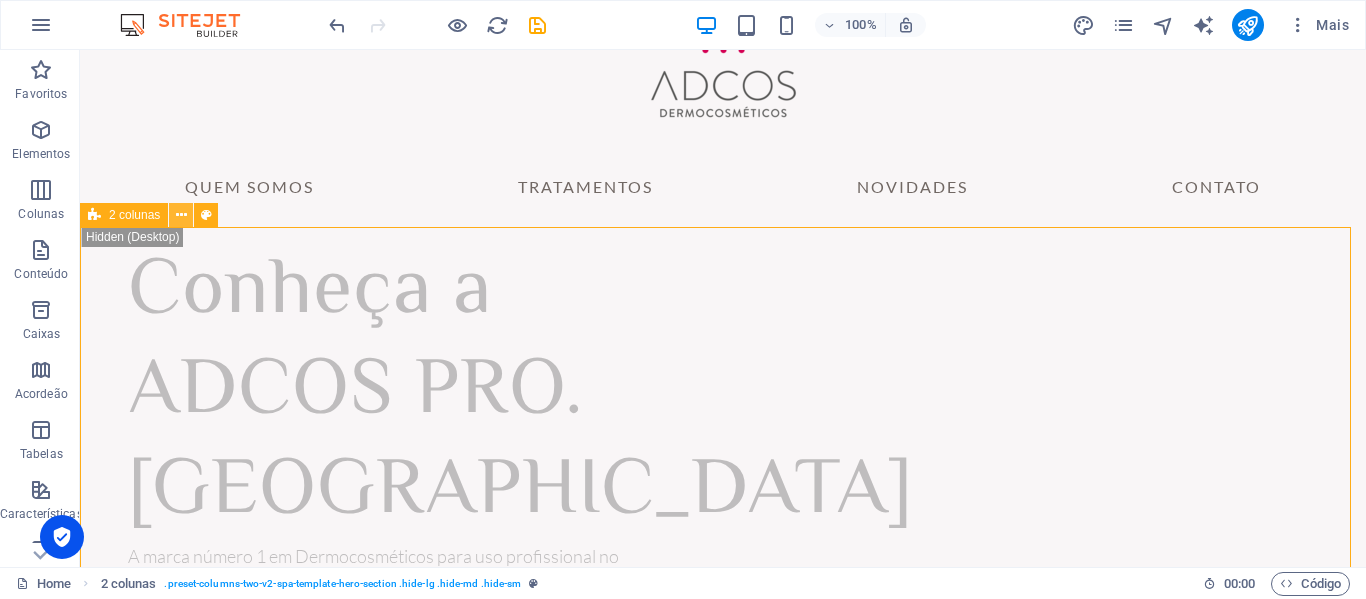 click at bounding box center (181, 215) 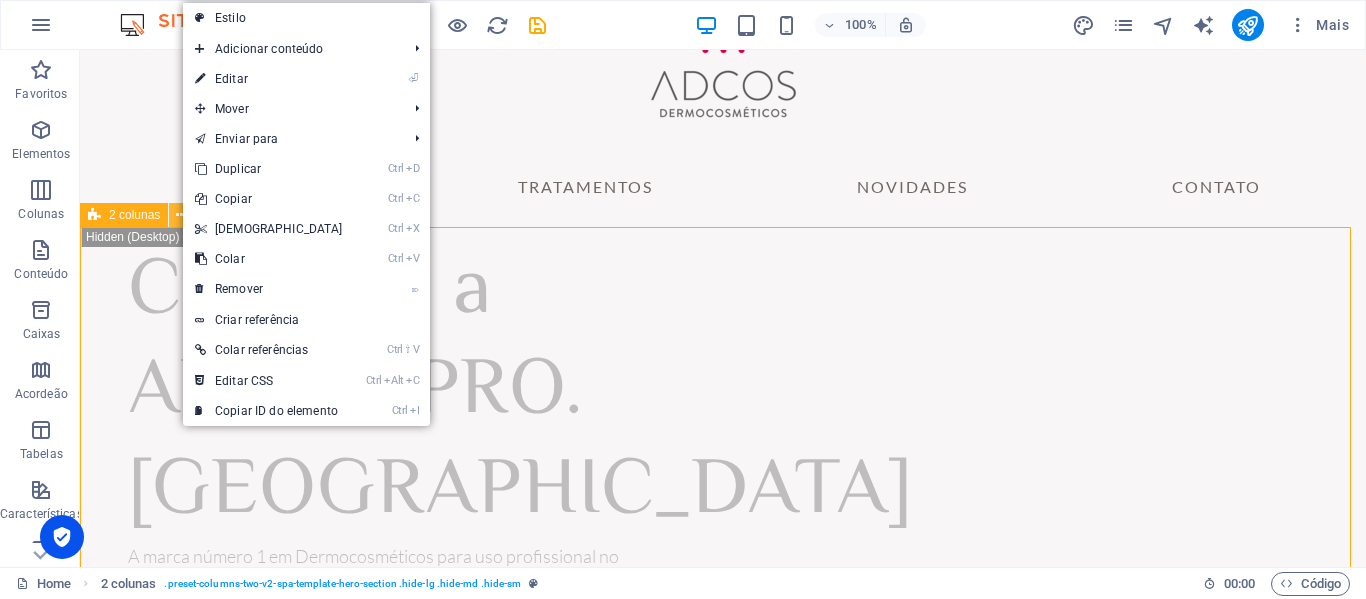 click at bounding box center [181, 215] 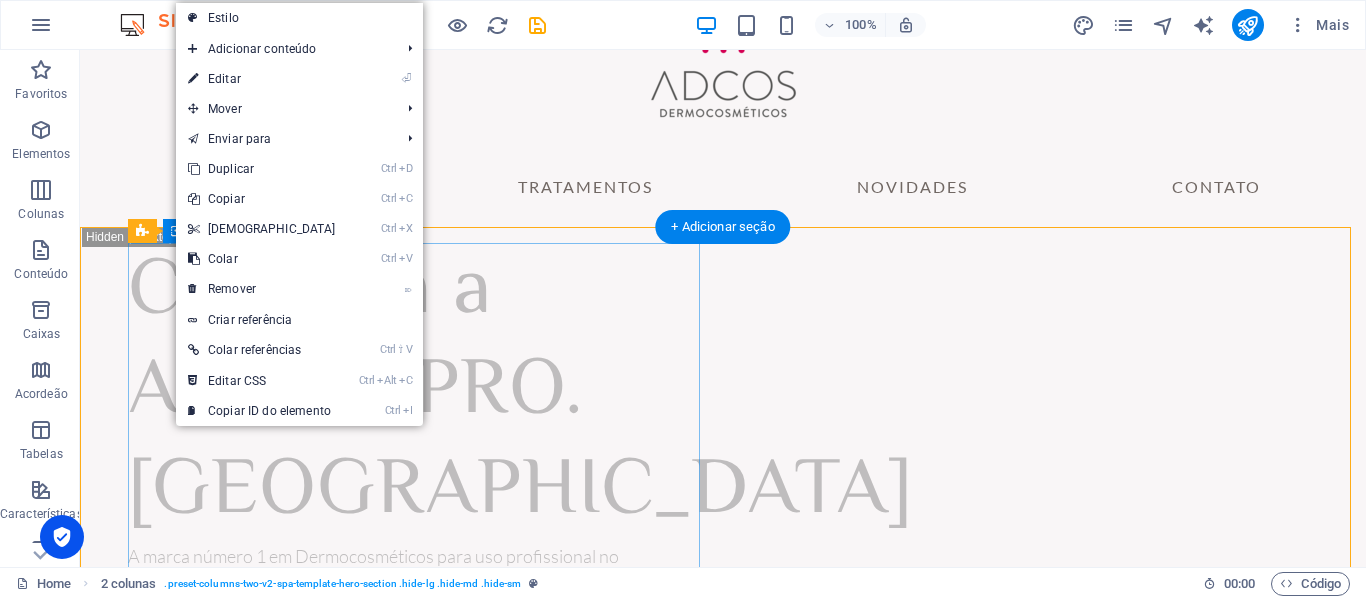 click on "Conheça a ADCOS PRO. Recife A marca número 1 em Dermocosméticos para uso profissional no [GEOGRAPHIC_DATA] book massage" at bounding box center (416, 474) 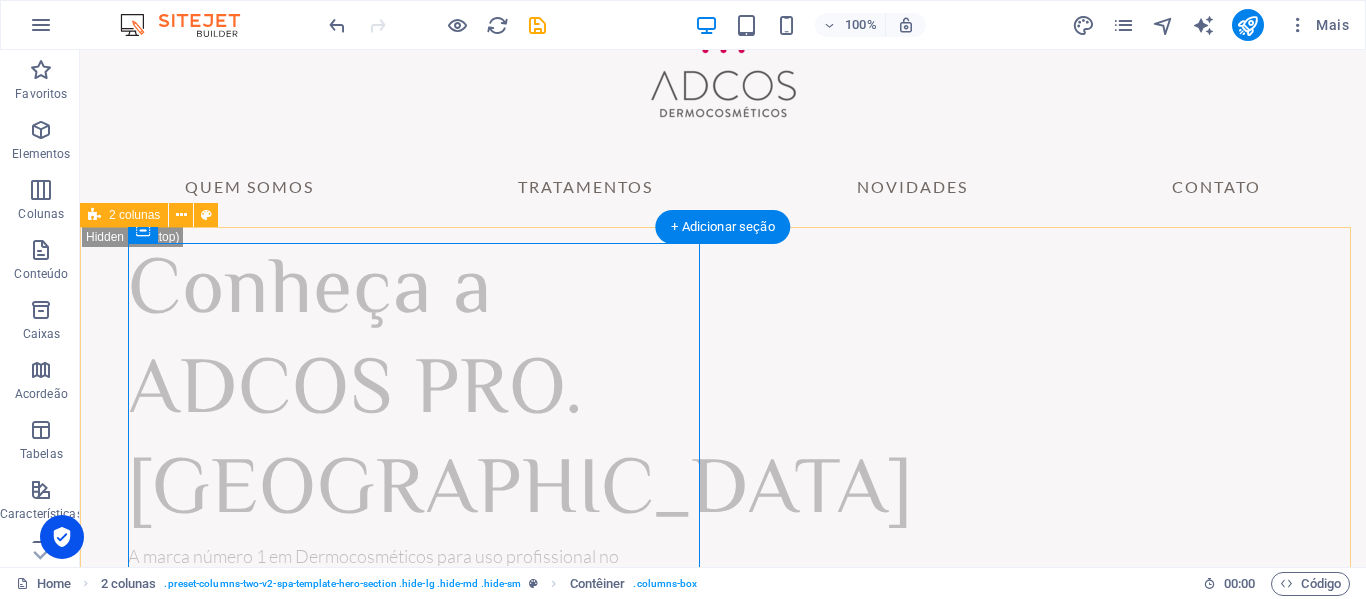 click on "Conheça a ADCOS PRO. Recife A marca número 1 em Dermocosméticos para uso profissional no [GEOGRAPHIC_DATA] book massage" at bounding box center [723, 811] 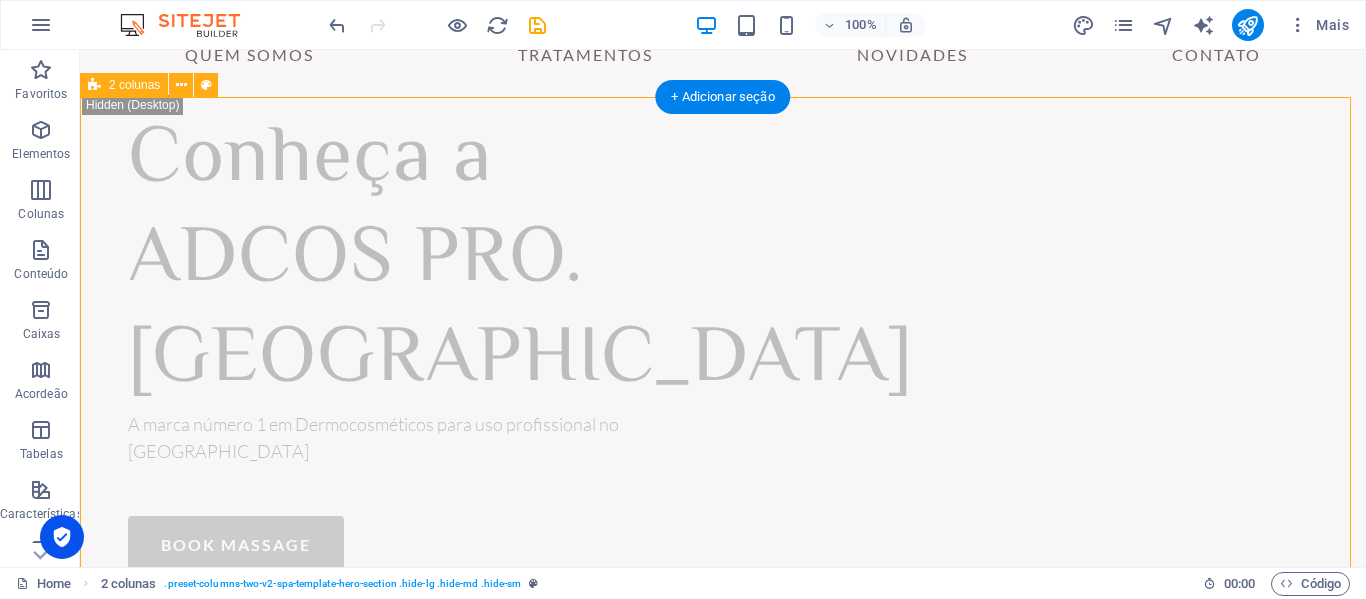 scroll, scrollTop: 207, scrollLeft: 0, axis: vertical 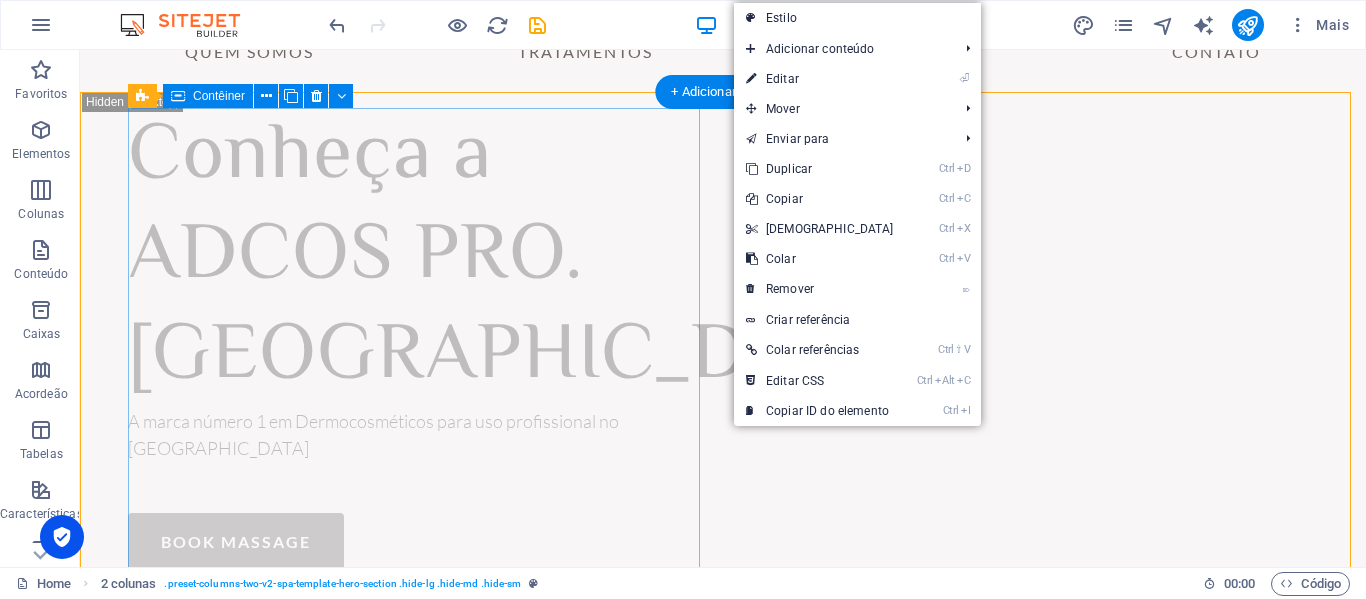 click on "Conheça a ADCOS PRO. Recife A marca número 1 em Dermocosméticos para uso profissional no [GEOGRAPHIC_DATA] book massage" at bounding box center (416, 339) 